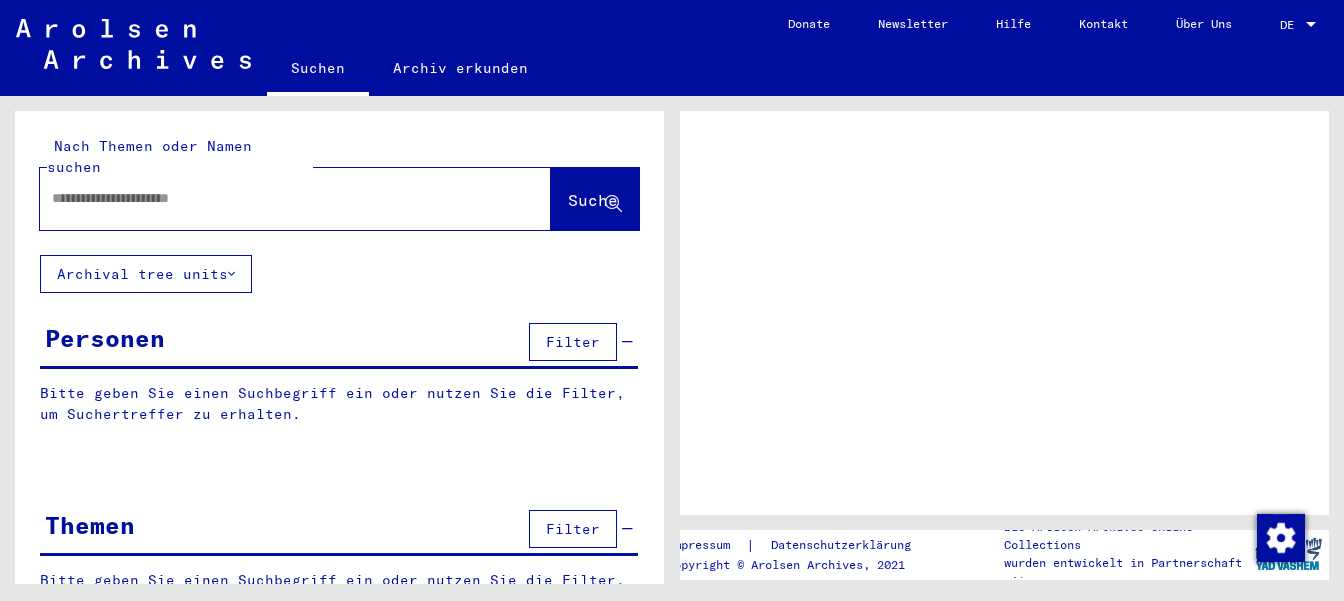 scroll, scrollTop: 0, scrollLeft: 0, axis: both 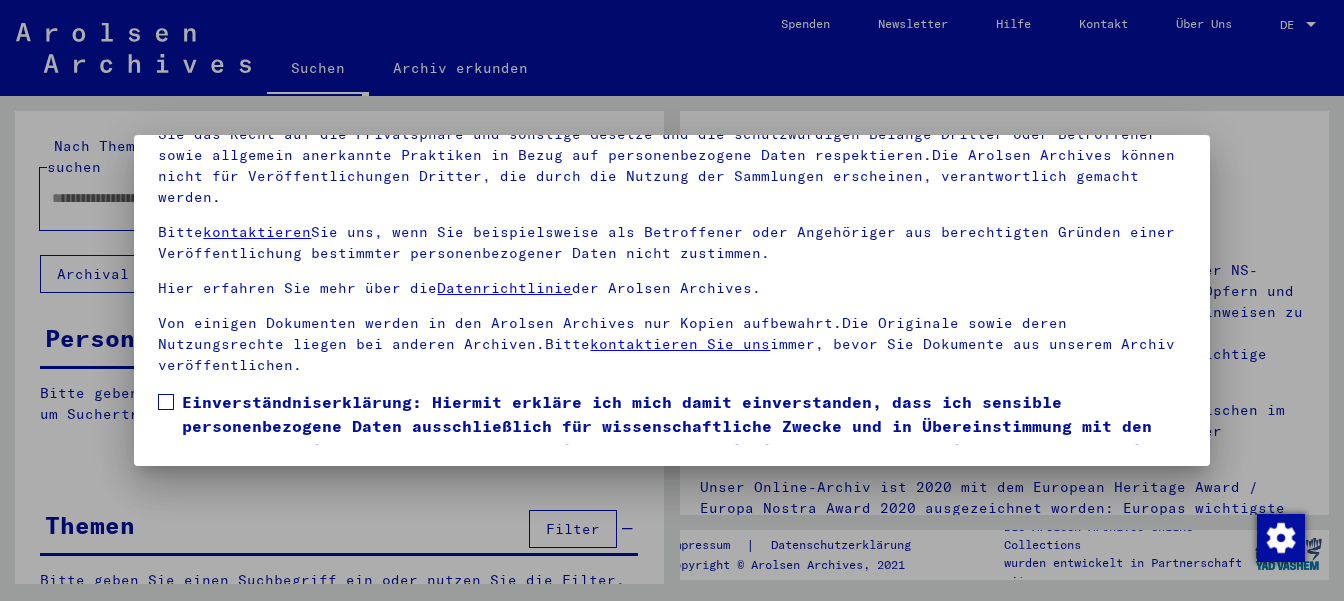 click at bounding box center (166, 402) 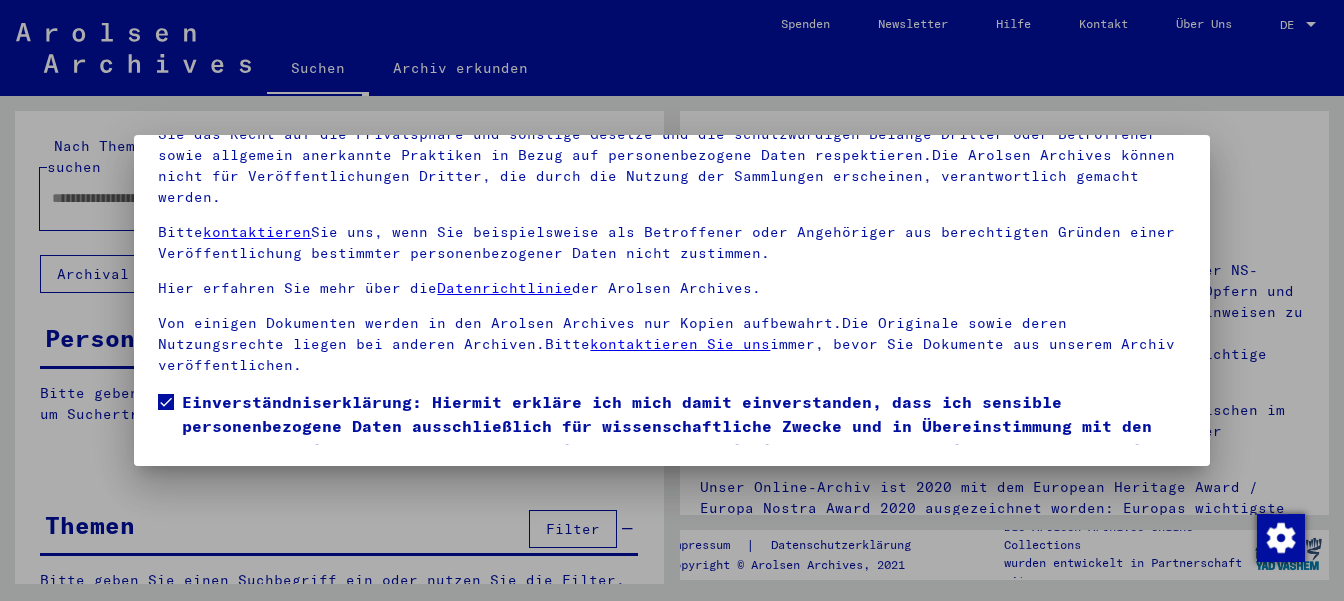 click on "Ich stimme zu" at bounding box center (233, 515) 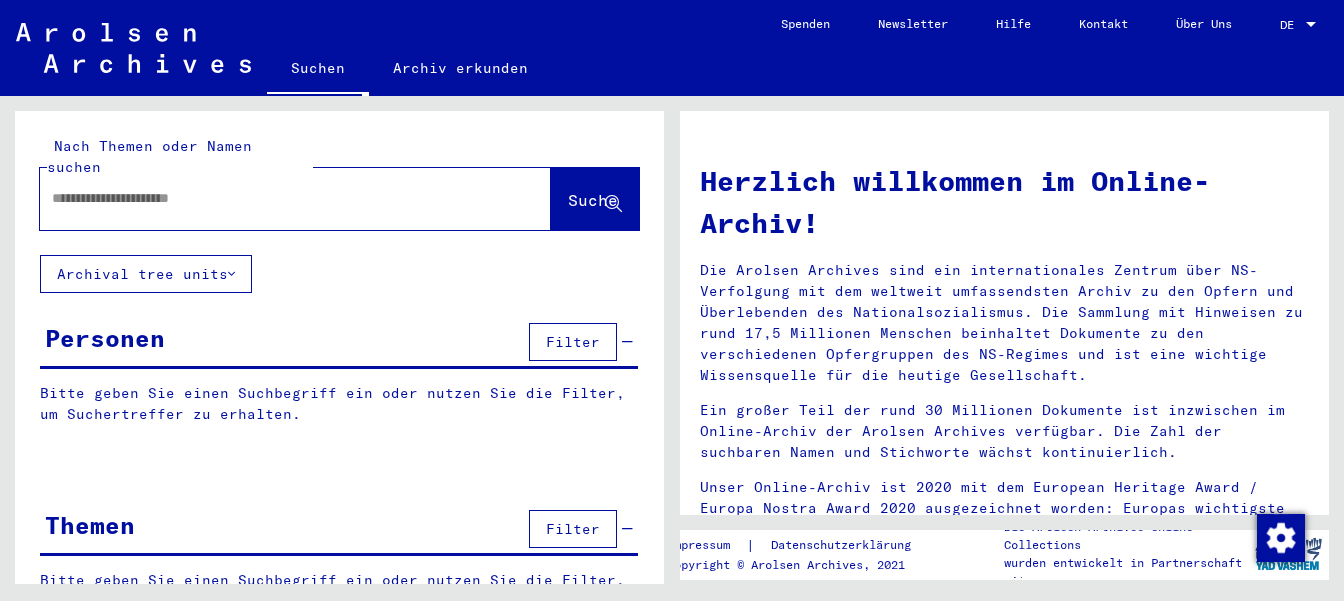 click at bounding box center [271, 198] 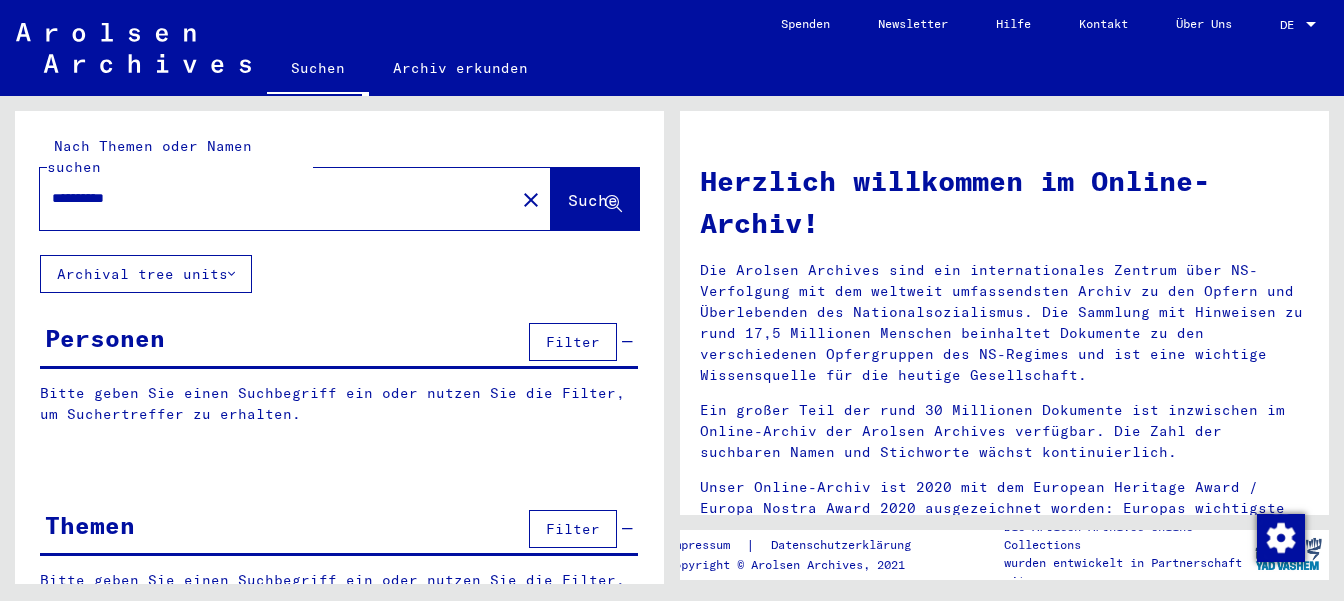 type on "**********" 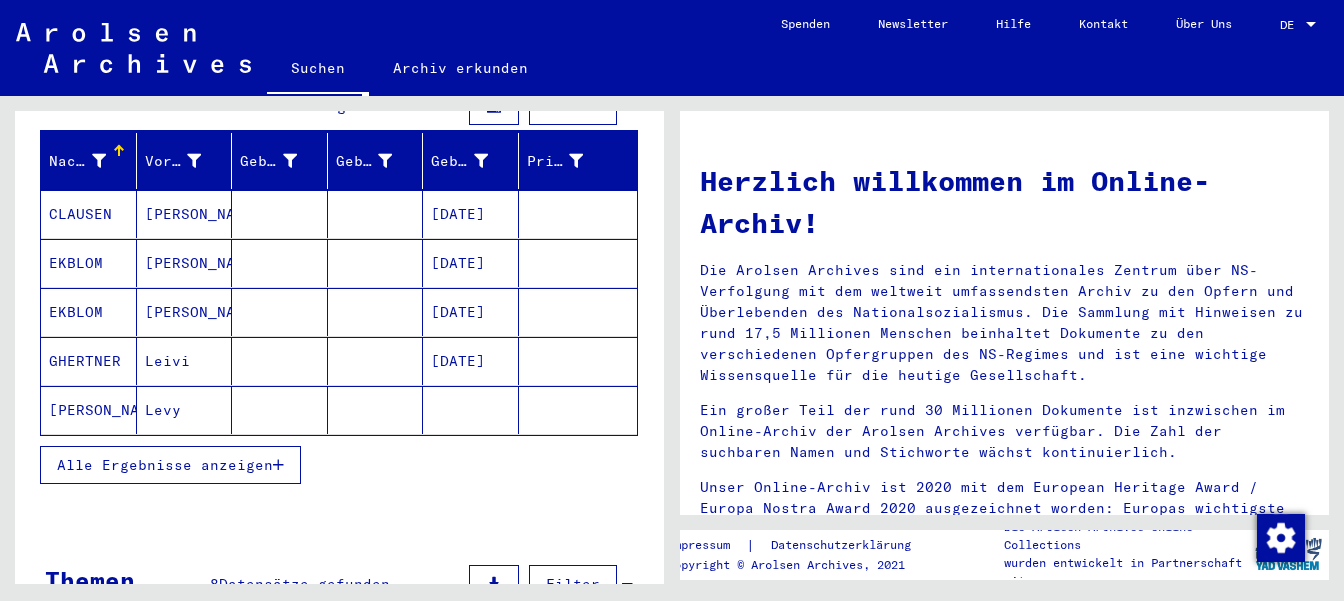 scroll, scrollTop: 239, scrollLeft: 0, axis: vertical 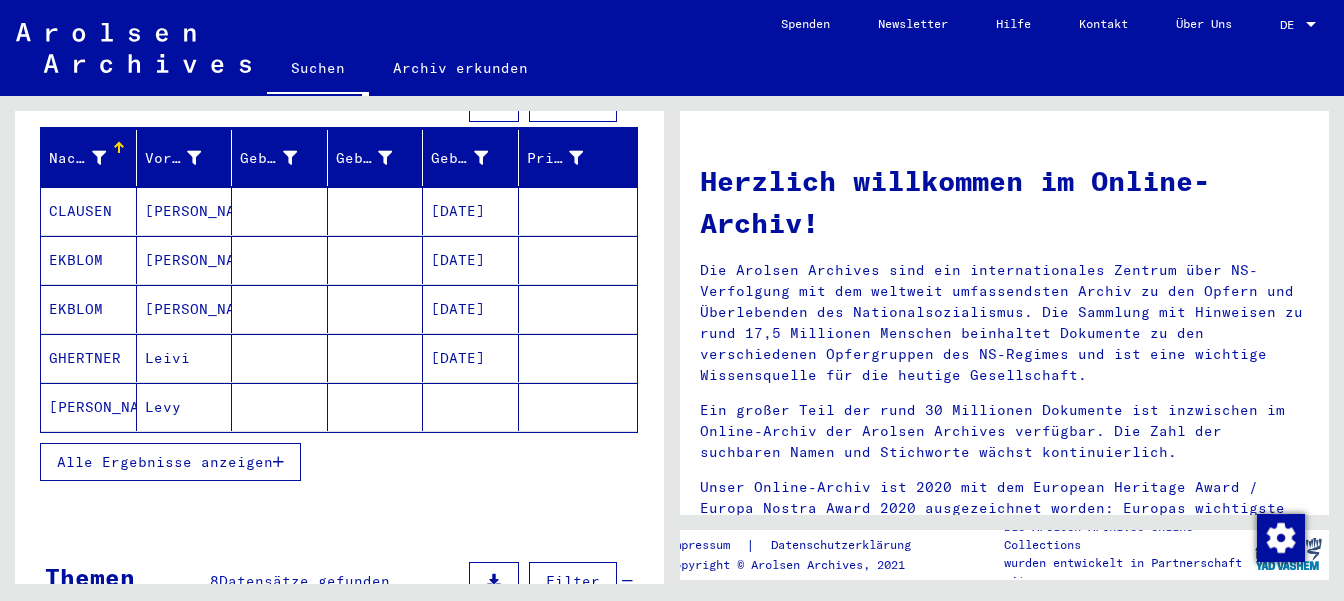 click on "Alle Ergebnisse anzeigen" at bounding box center (170, 462) 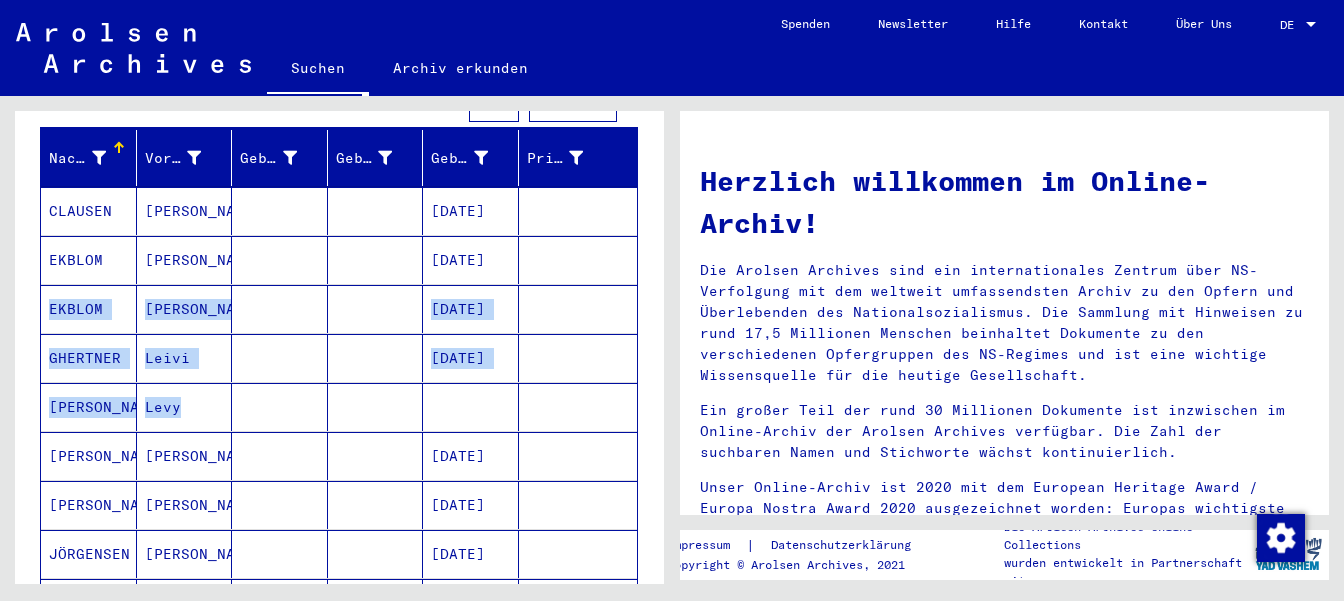 drag, startPoint x: 665, startPoint y: 211, endPoint x: 647, endPoint y: 338, distance: 128.26924 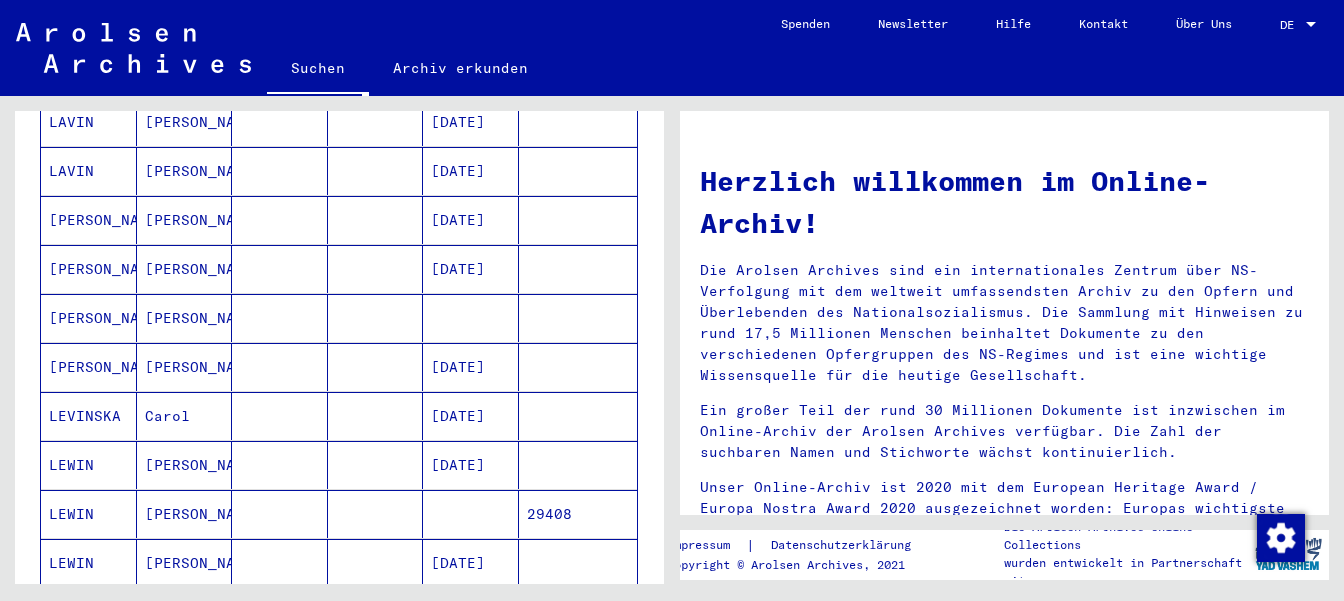 scroll, scrollTop: 825, scrollLeft: 0, axis: vertical 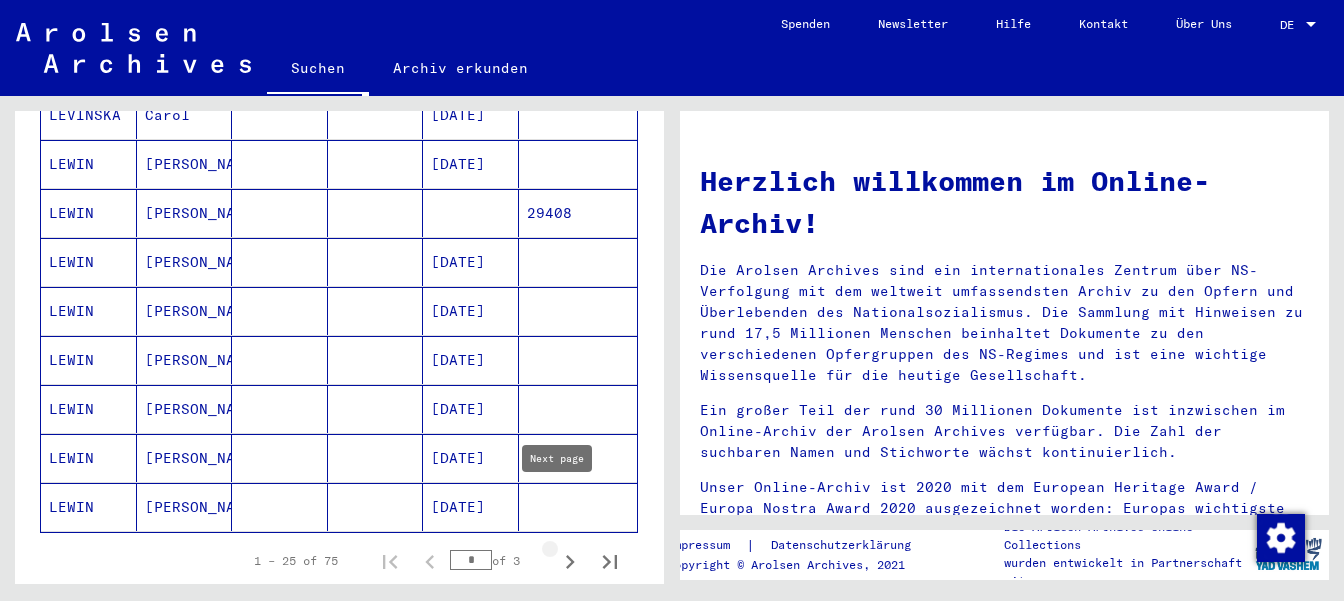 click 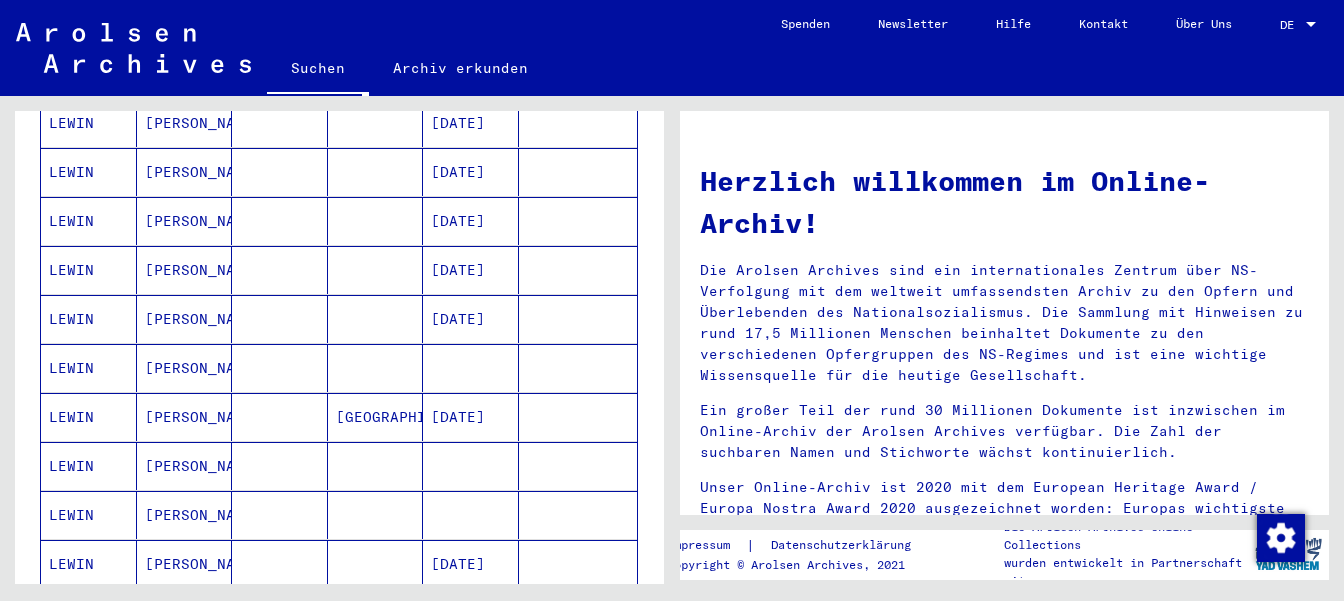 scroll, scrollTop: 713, scrollLeft: 0, axis: vertical 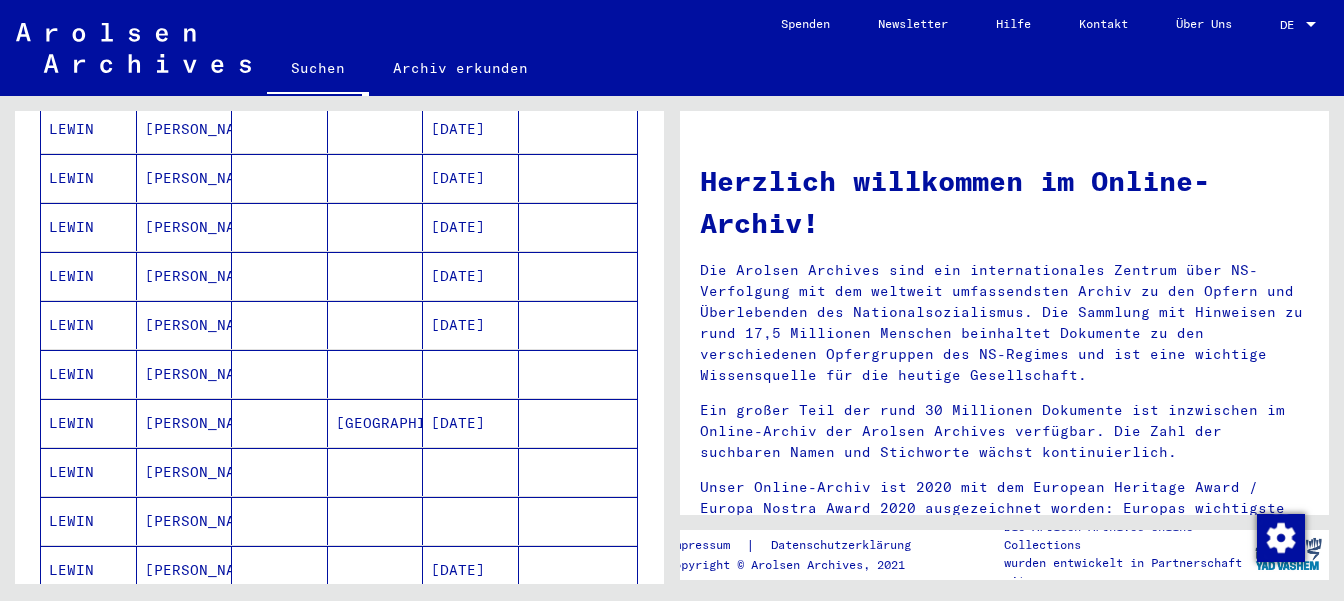 click on "LEWIN" at bounding box center [89, 276] 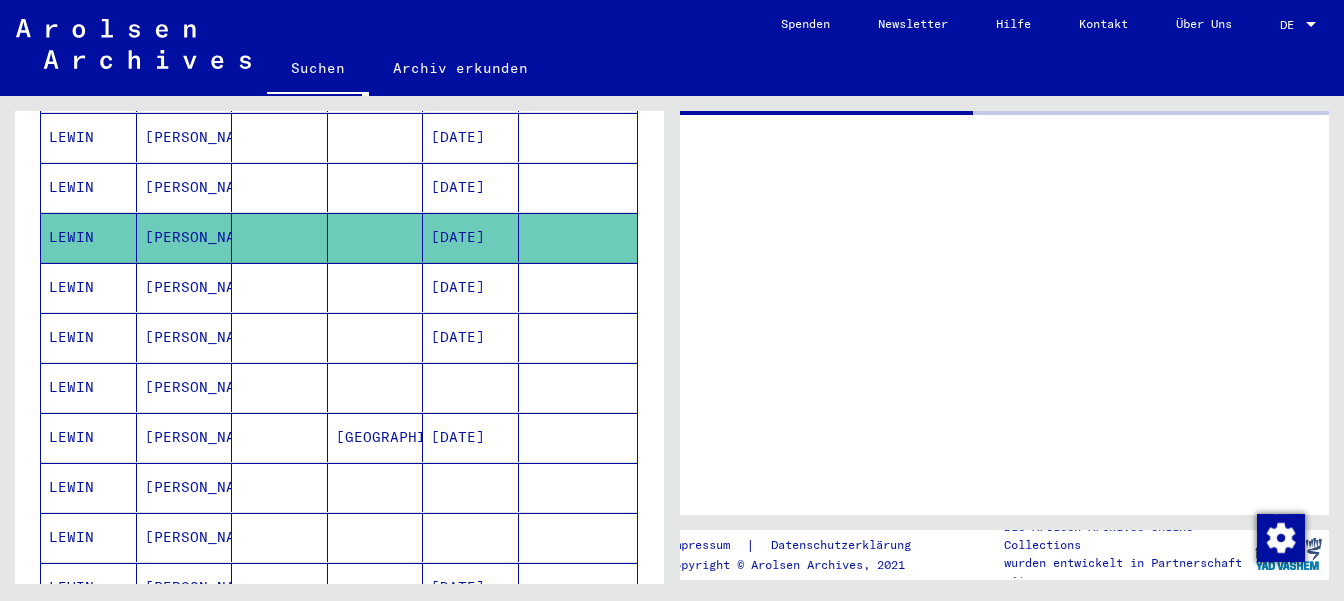 scroll, scrollTop: 718, scrollLeft: 0, axis: vertical 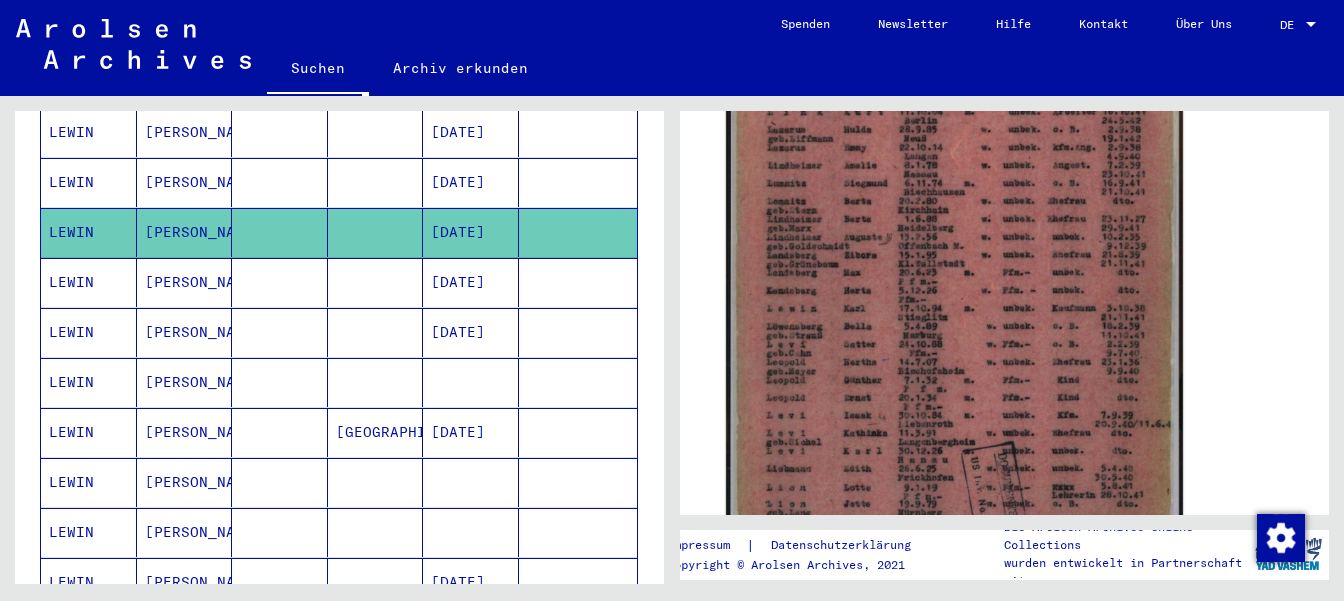 click 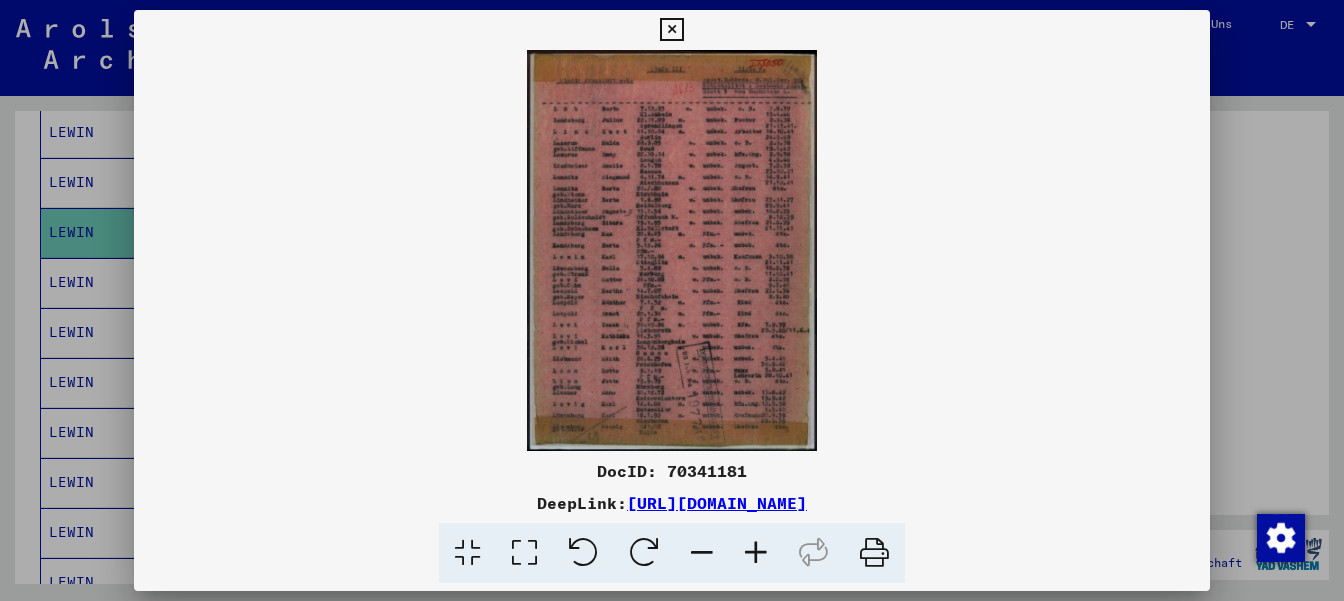 click at bounding box center [756, 553] 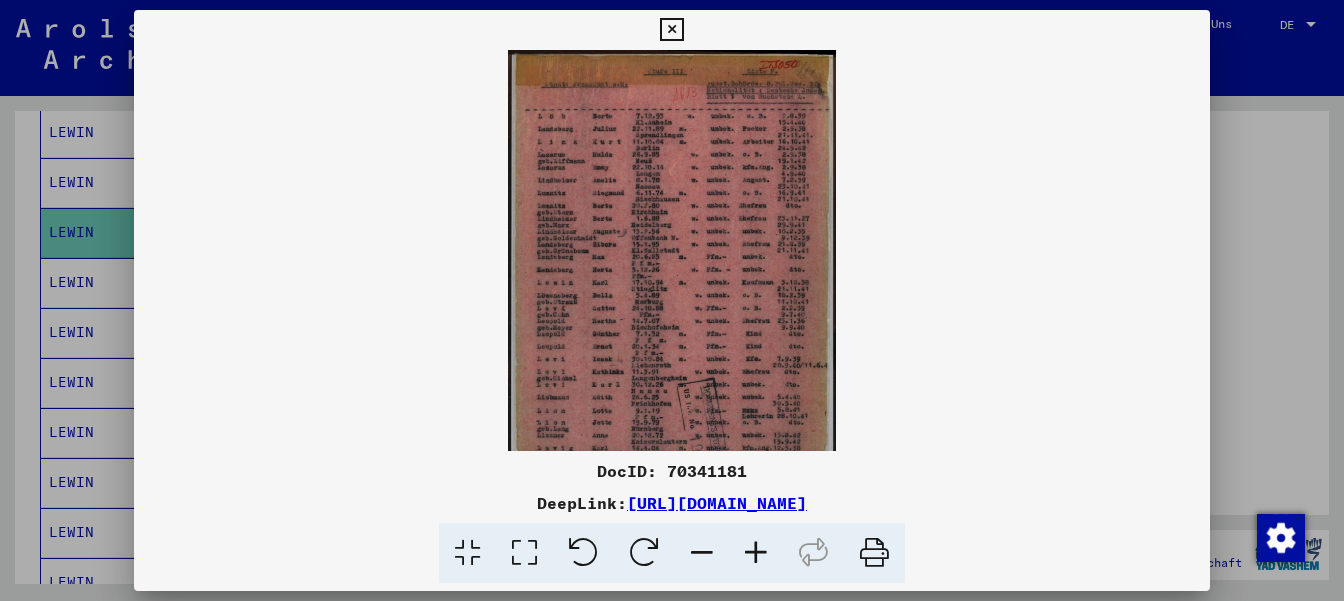 click at bounding box center [756, 553] 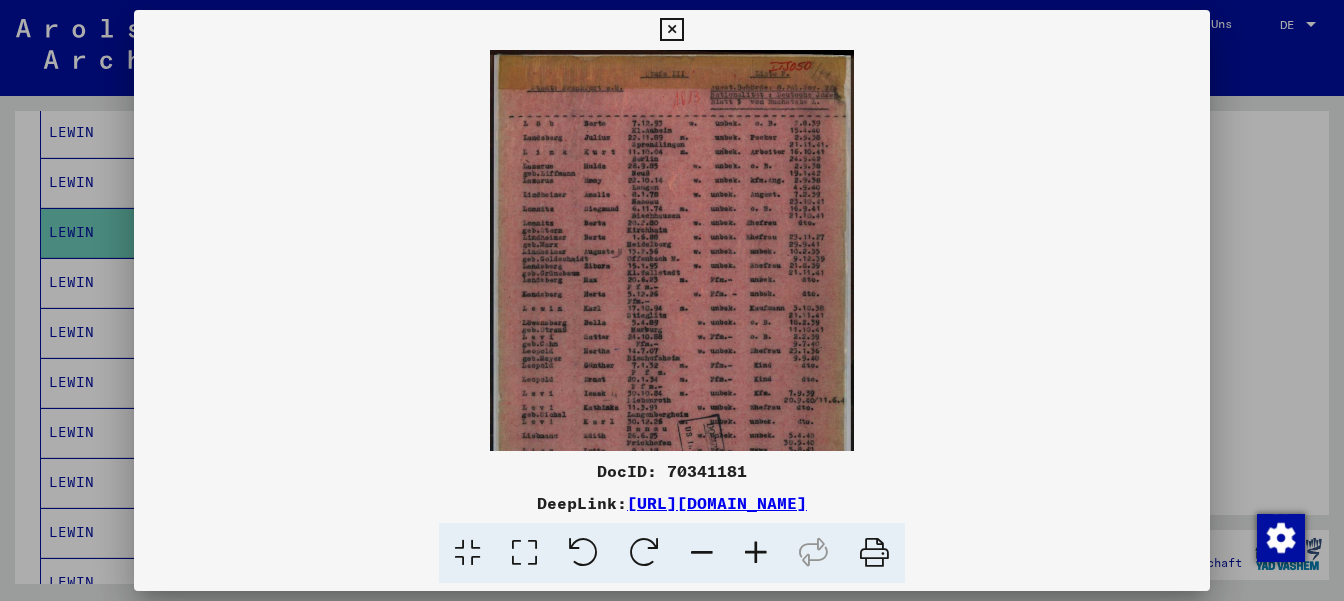 click at bounding box center [756, 553] 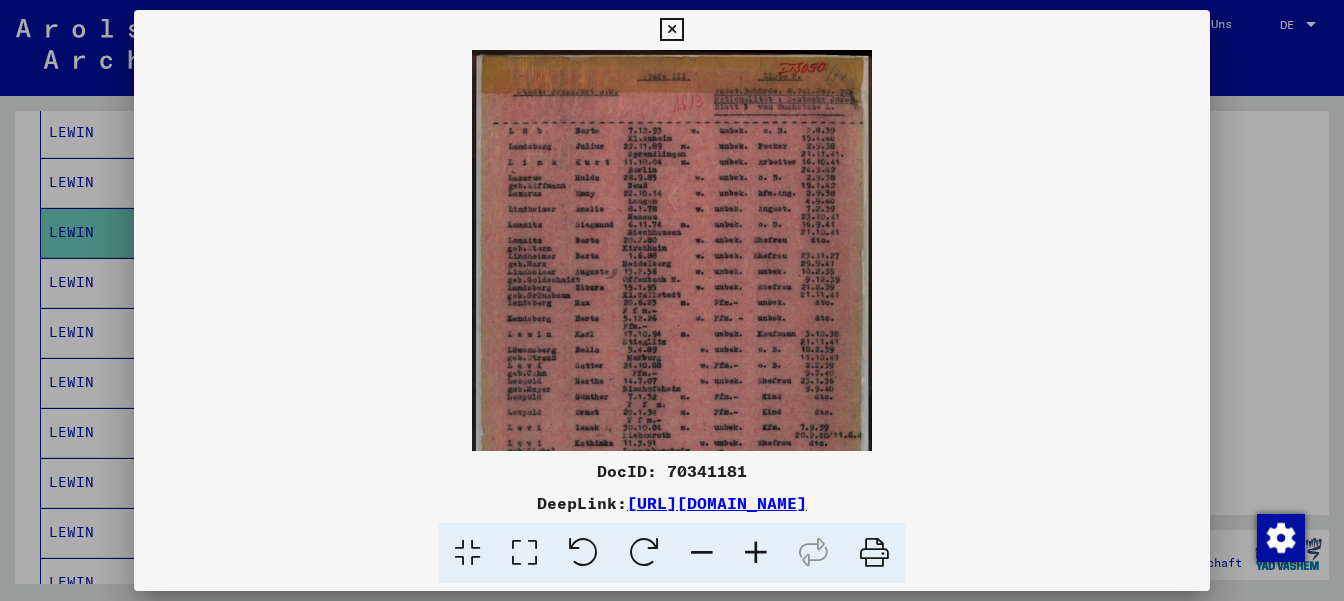 click at bounding box center [756, 553] 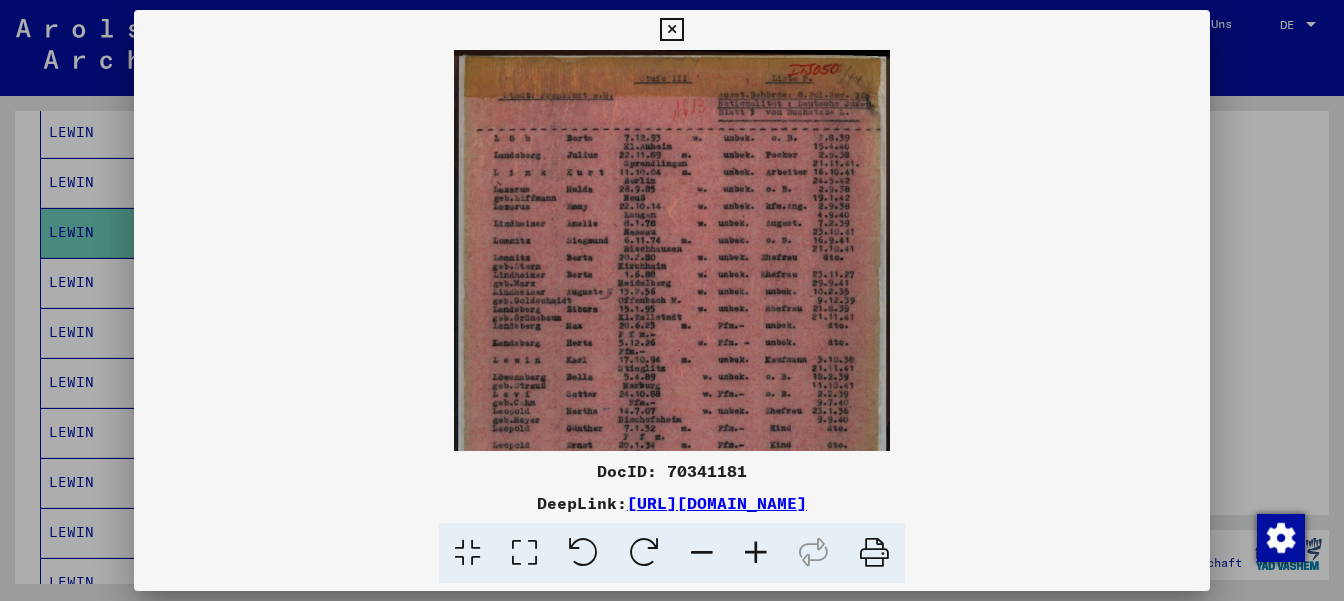 click at bounding box center (756, 553) 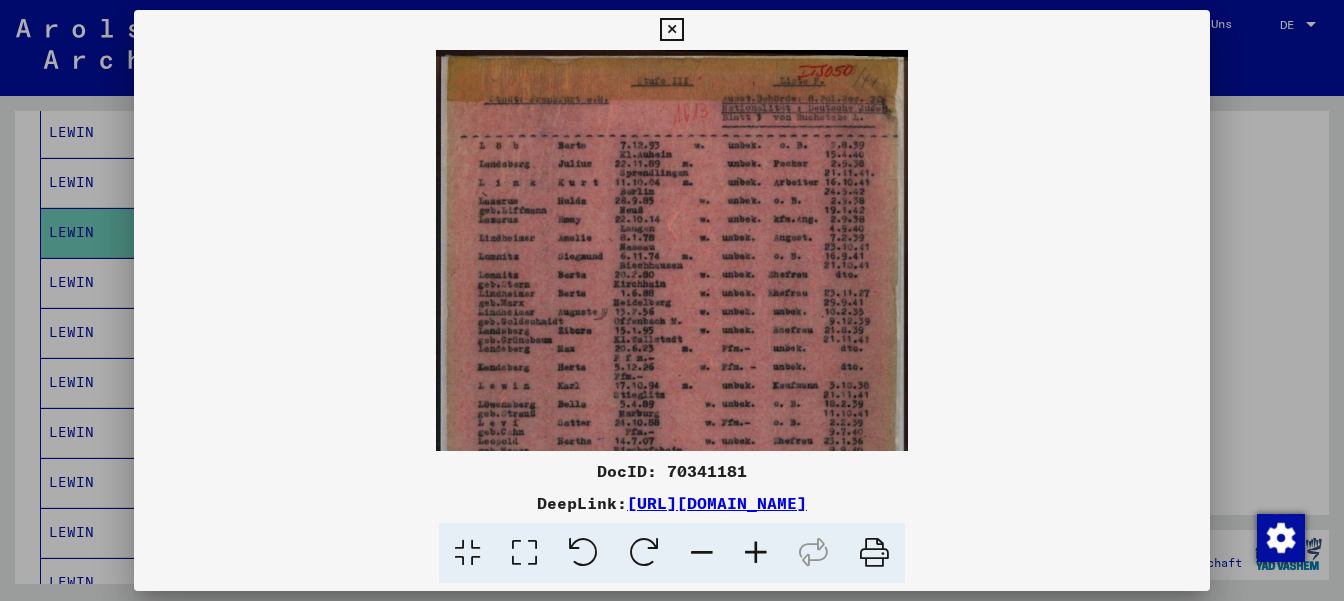 click at bounding box center (756, 553) 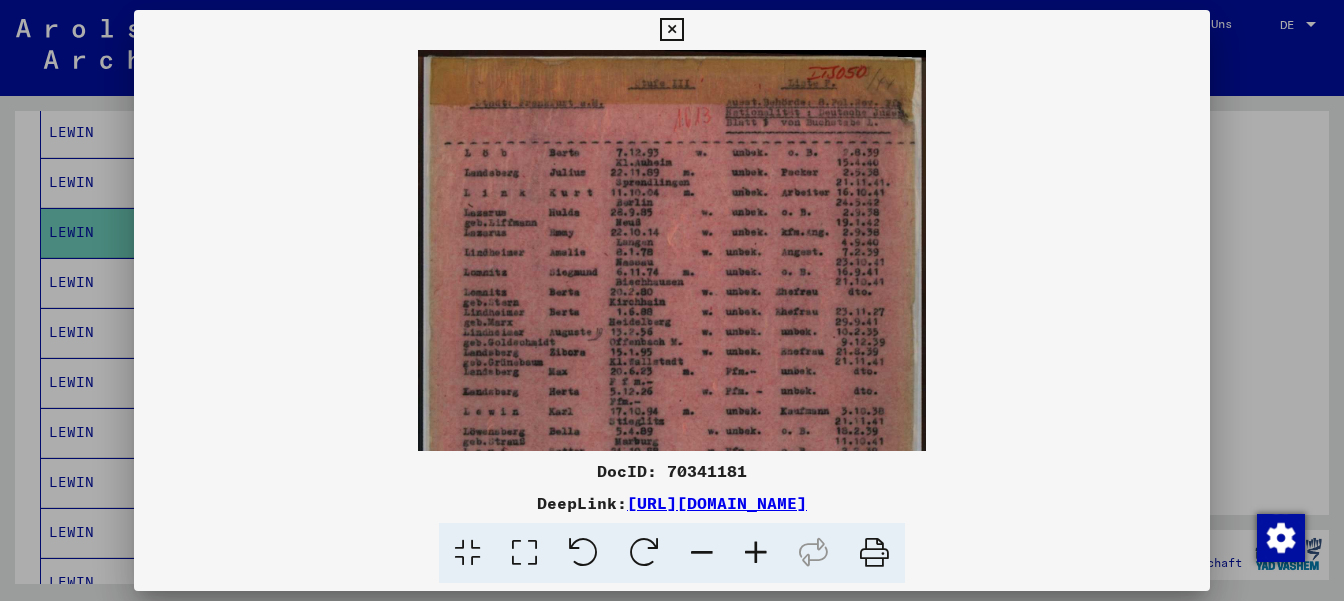 click at bounding box center (756, 553) 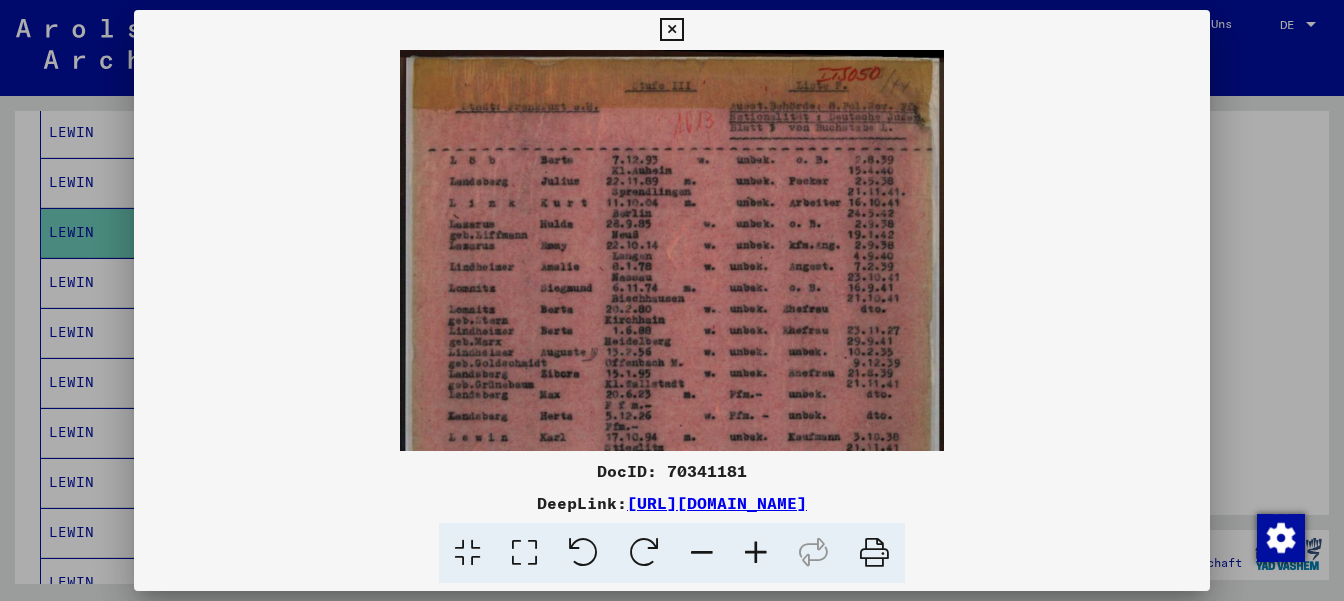 click at bounding box center (756, 553) 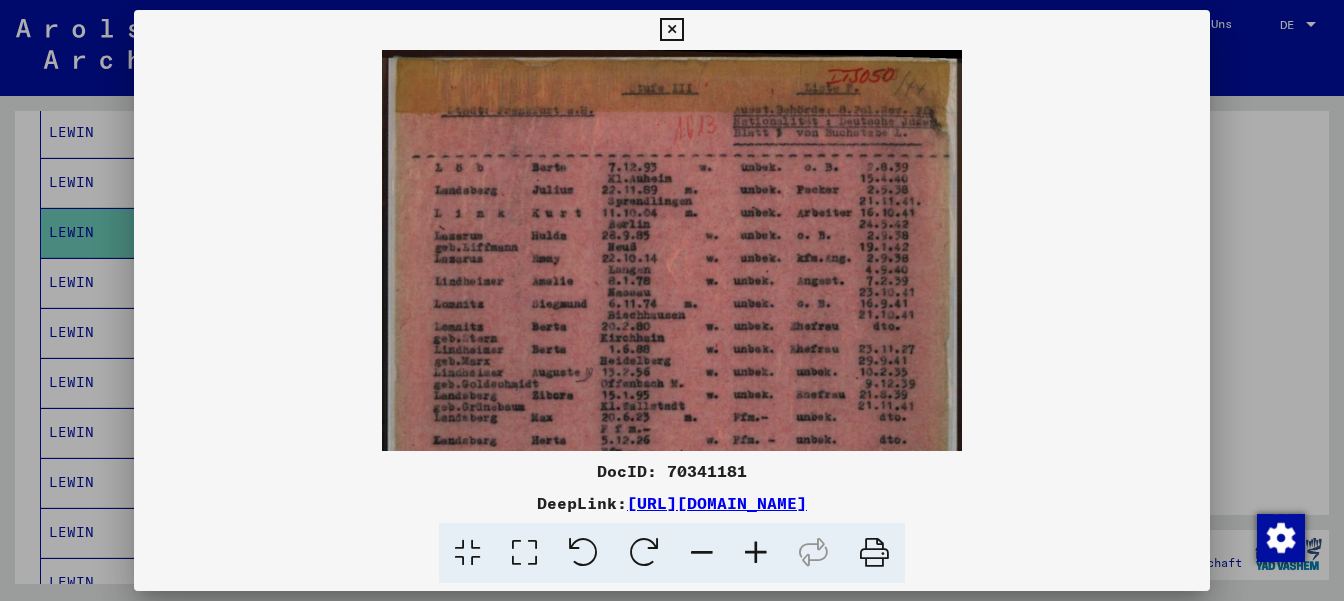 click at bounding box center (756, 553) 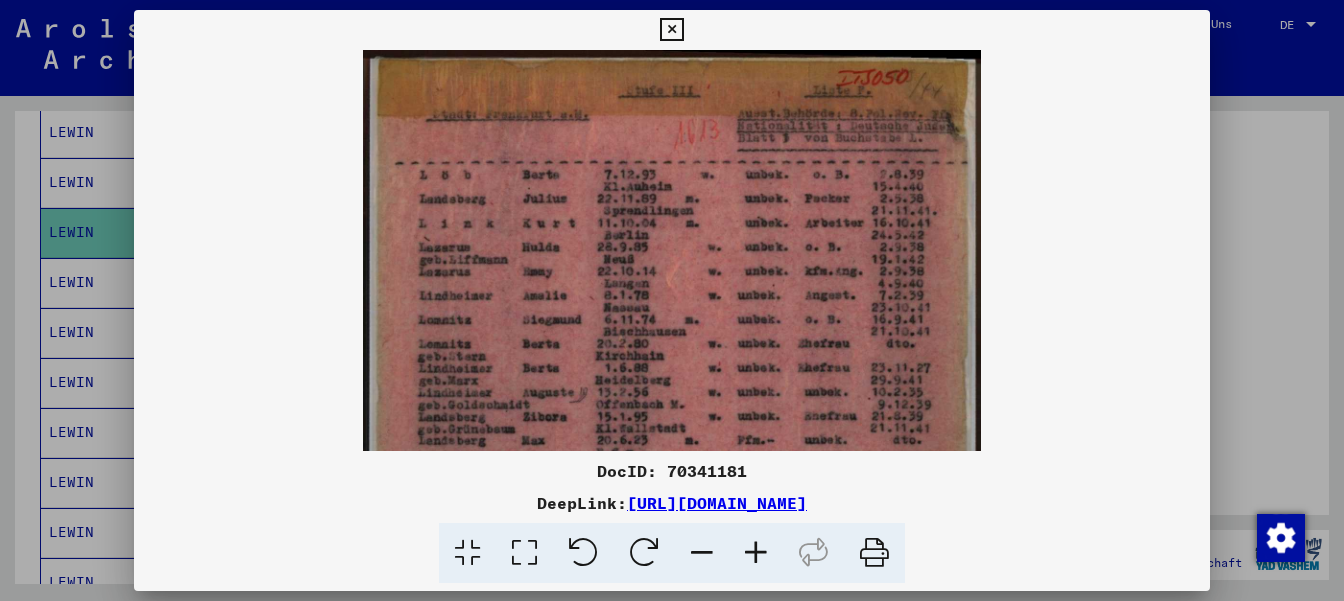 drag, startPoint x: 629, startPoint y: 343, endPoint x: 630, endPoint y: 453, distance: 110.00455 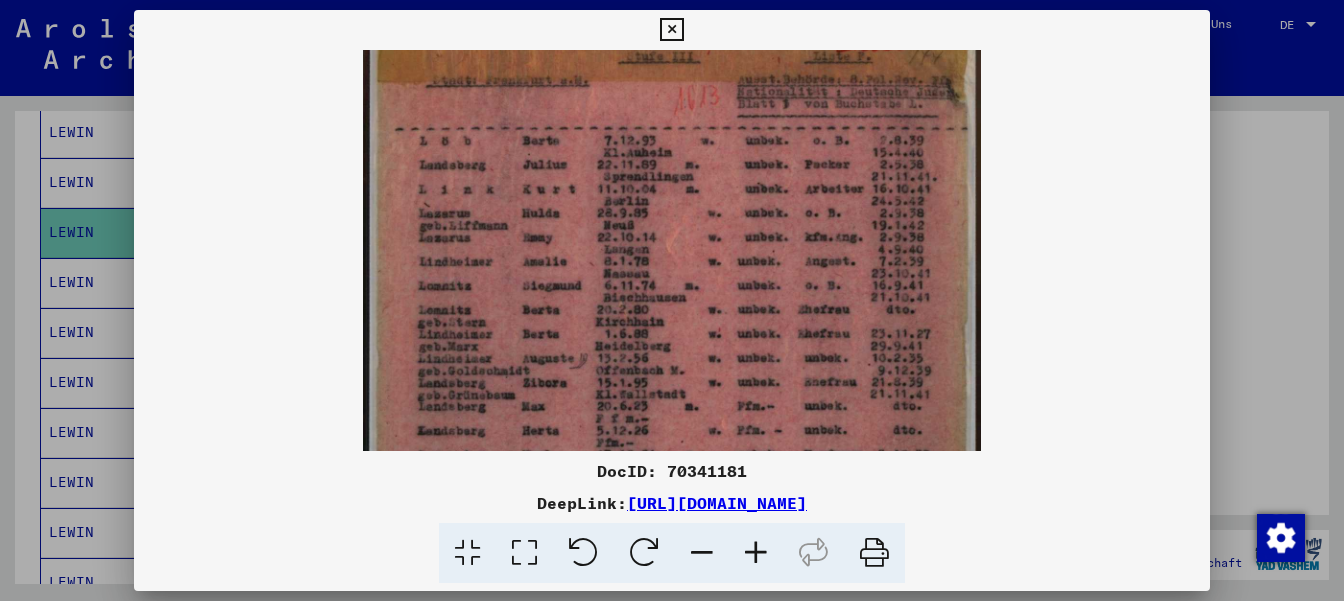 scroll, scrollTop: 0, scrollLeft: 0, axis: both 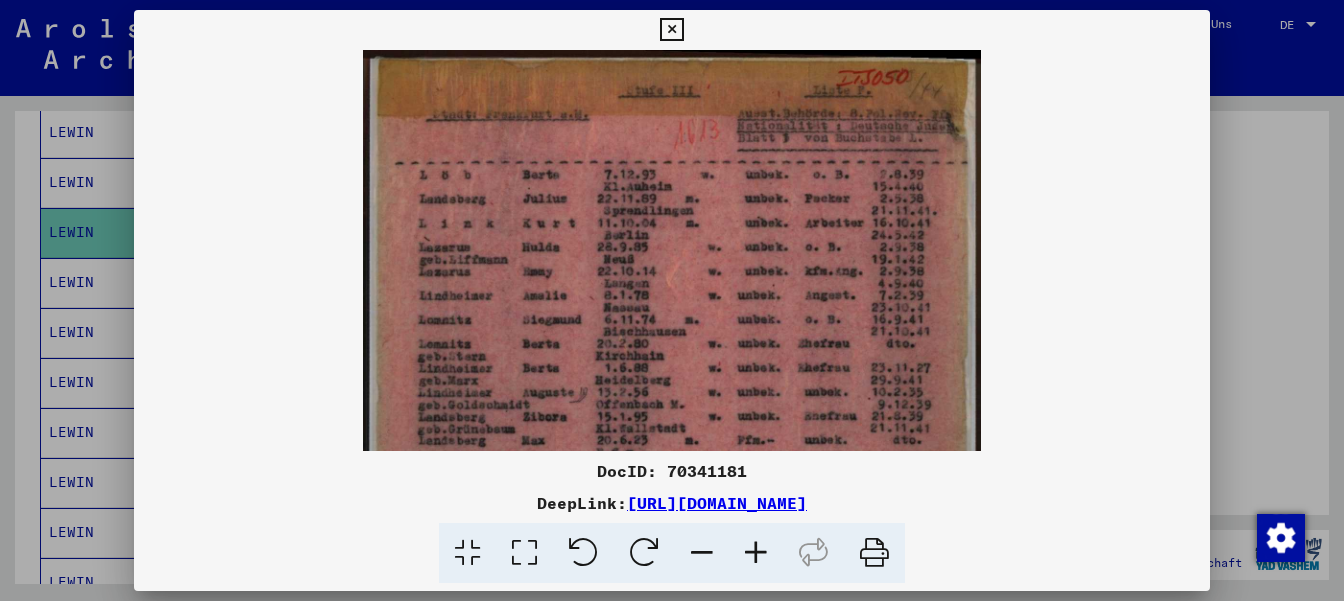 drag, startPoint x: 890, startPoint y: 396, endPoint x: 897, endPoint y: 433, distance: 37.65634 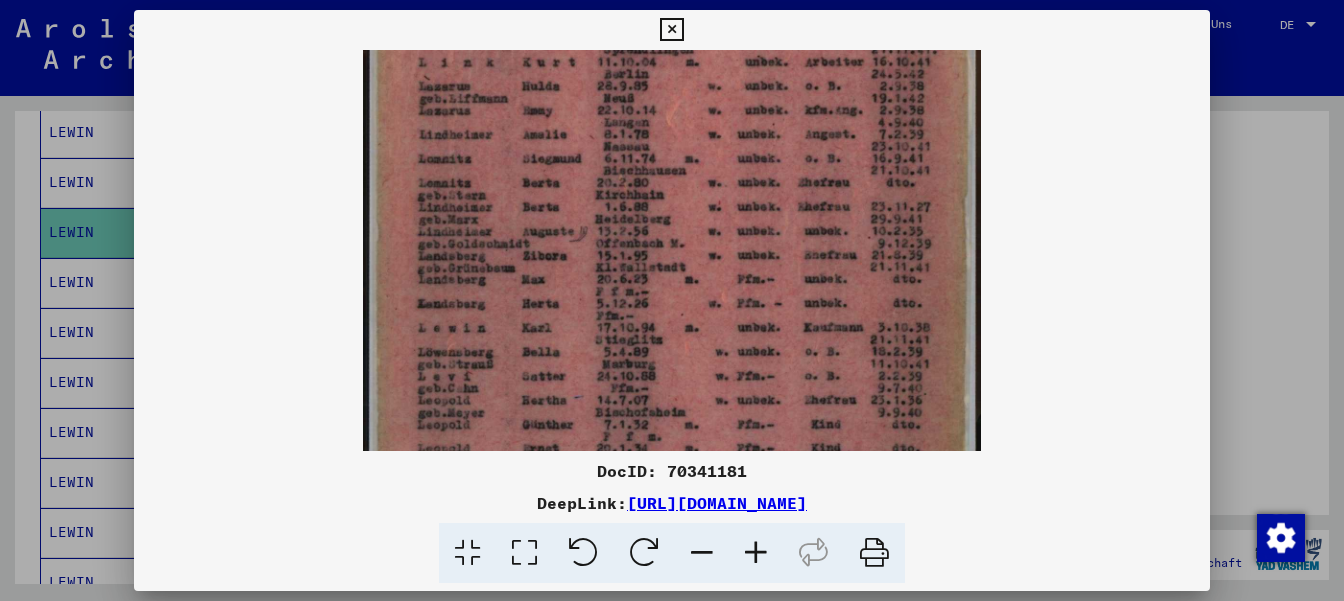 scroll, scrollTop: 177, scrollLeft: 0, axis: vertical 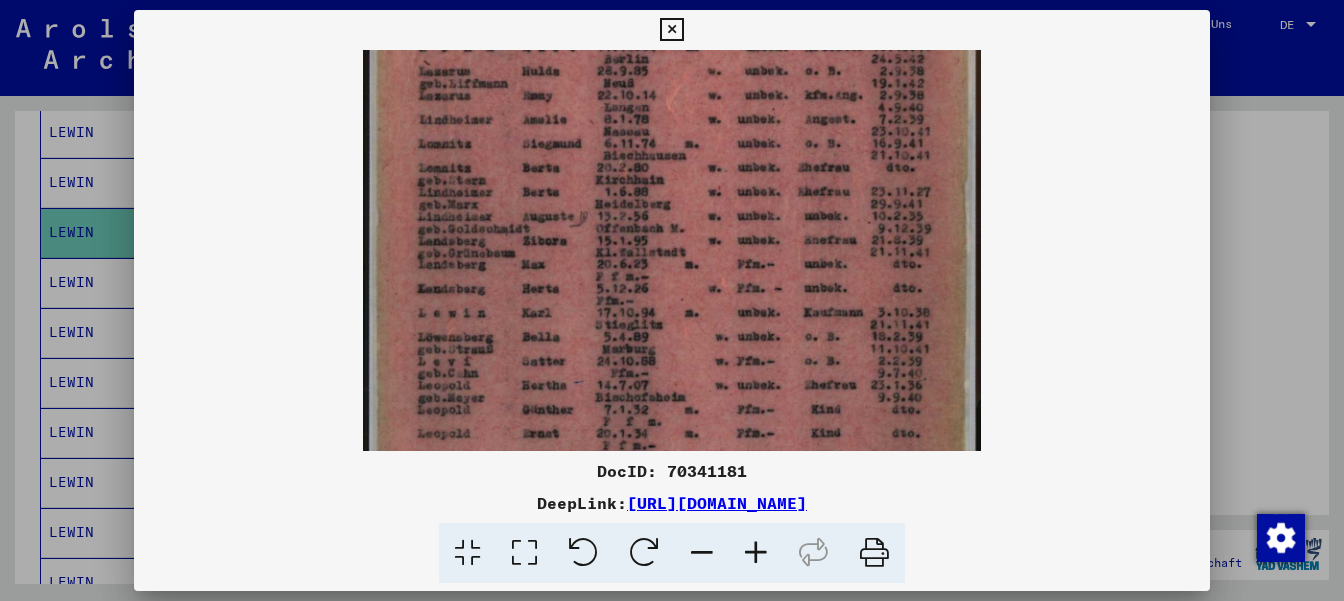 drag, startPoint x: 688, startPoint y: 396, endPoint x: 677, endPoint y: 219, distance: 177.34148 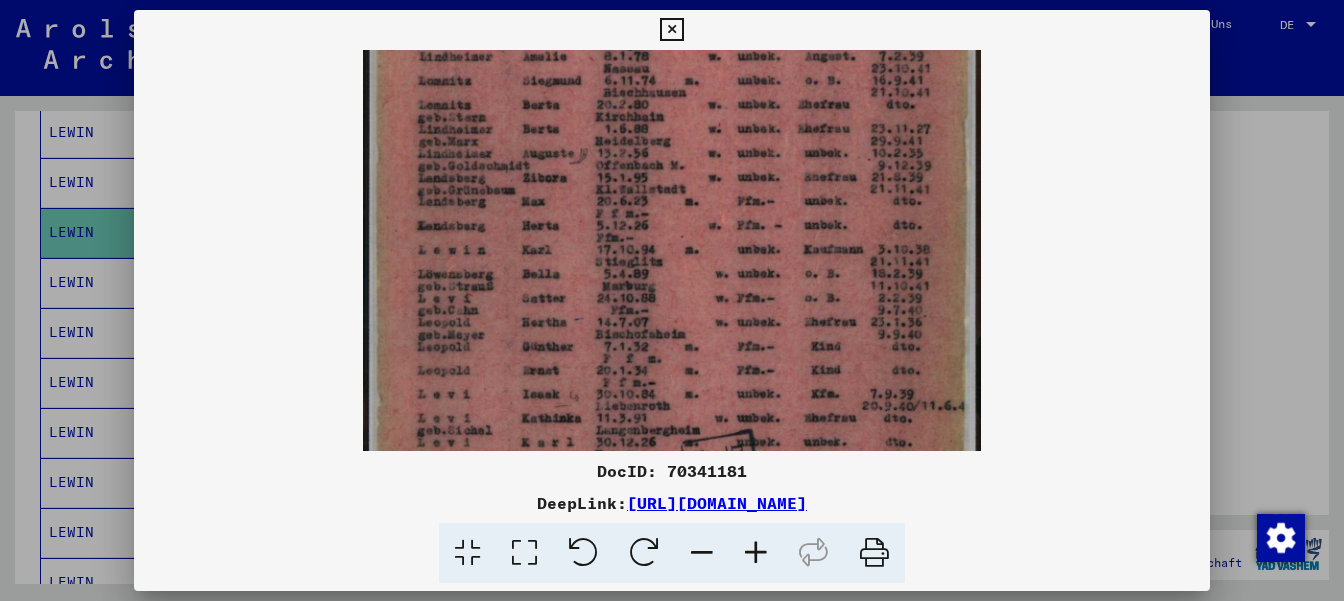 drag, startPoint x: 622, startPoint y: 362, endPoint x: 618, endPoint y: 299, distance: 63.126858 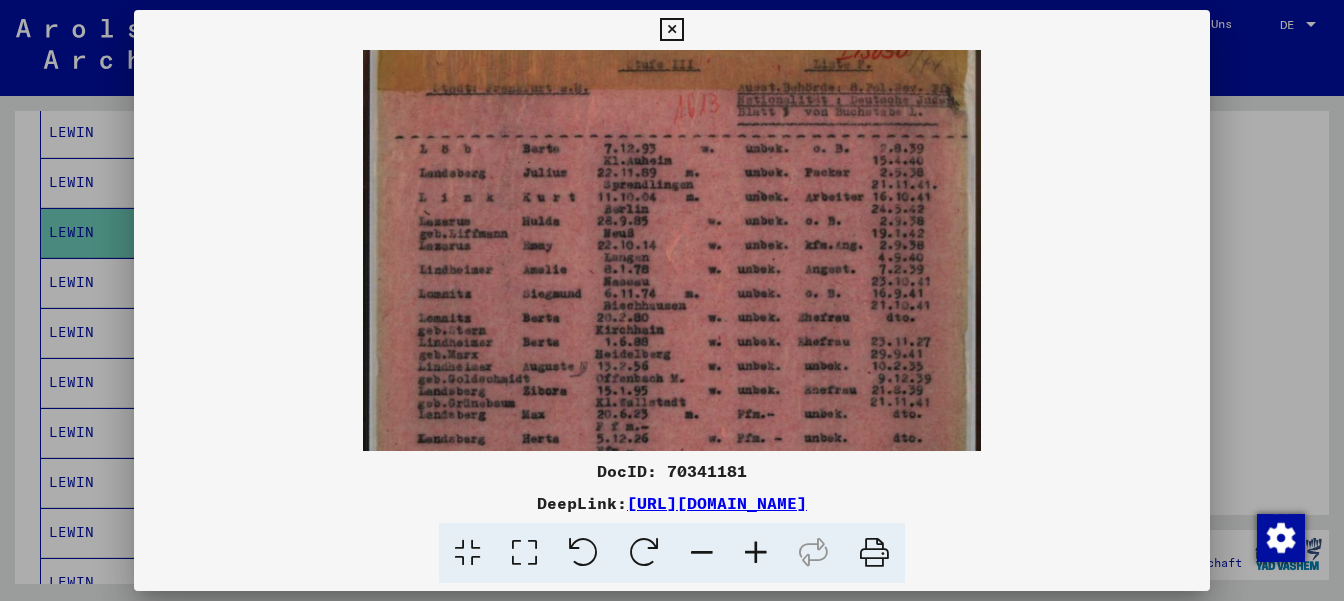 scroll, scrollTop: 14, scrollLeft: 0, axis: vertical 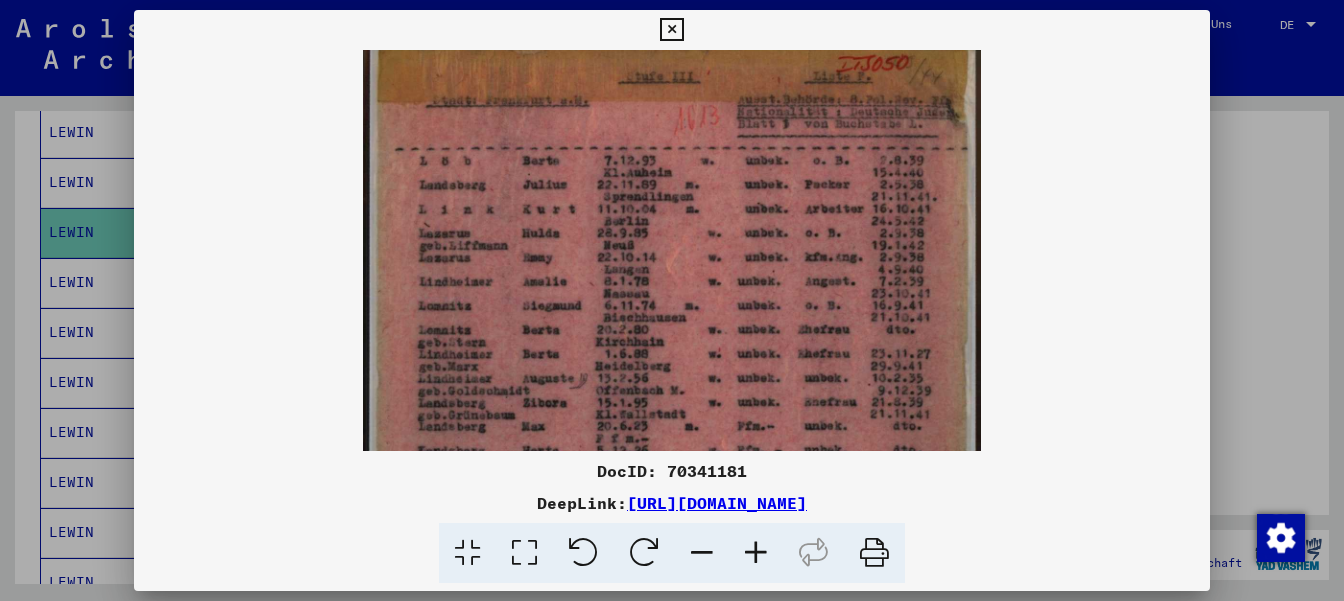 drag, startPoint x: 848, startPoint y: 168, endPoint x: 832, endPoint y: 394, distance: 226.56566 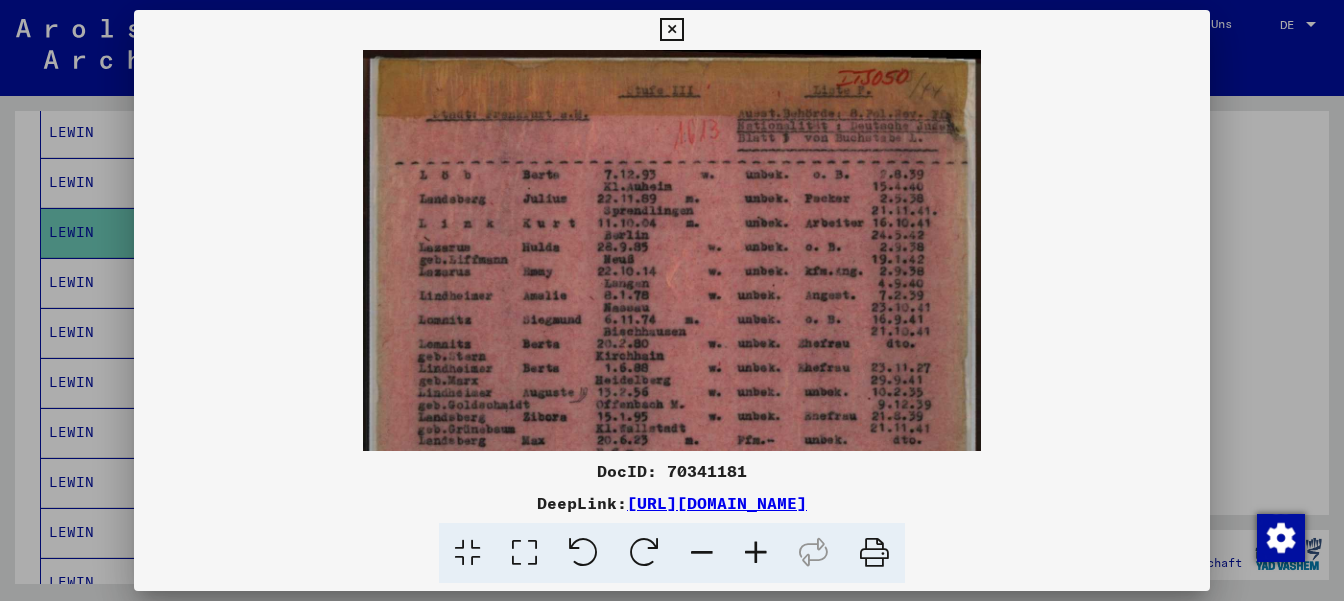 drag, startPoint x: 804, startPoint y: 226, endPoint x: 795, endPoint y: 294, distance: 68.593 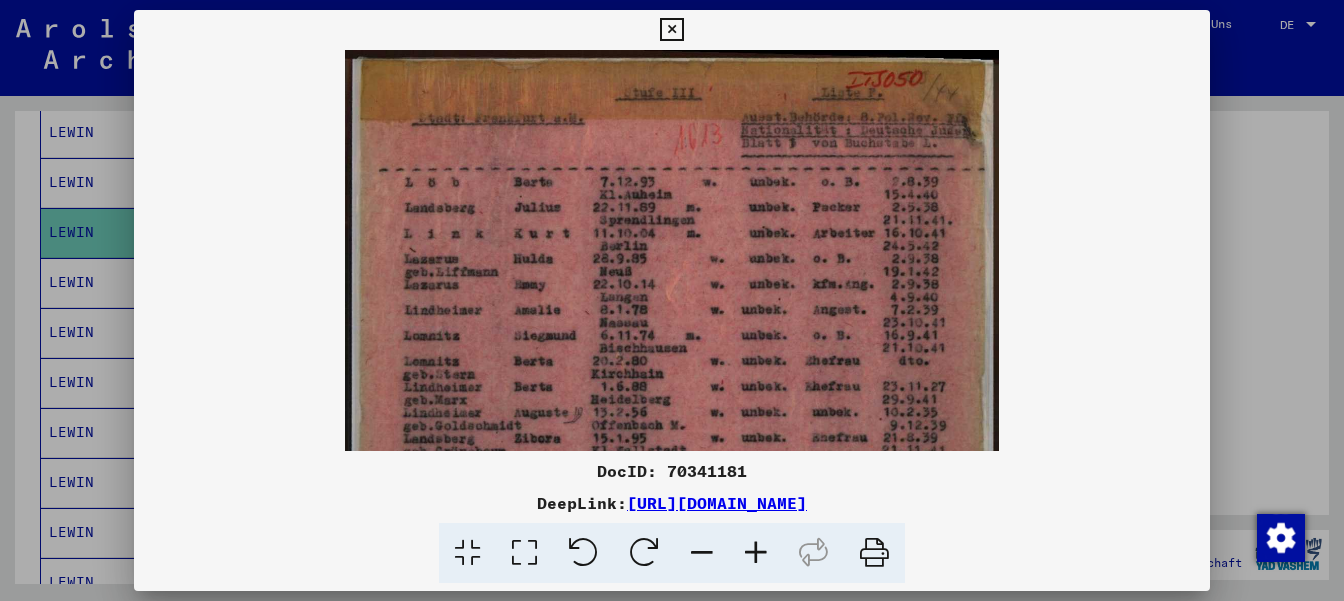 click at bounding box center (756, 553) 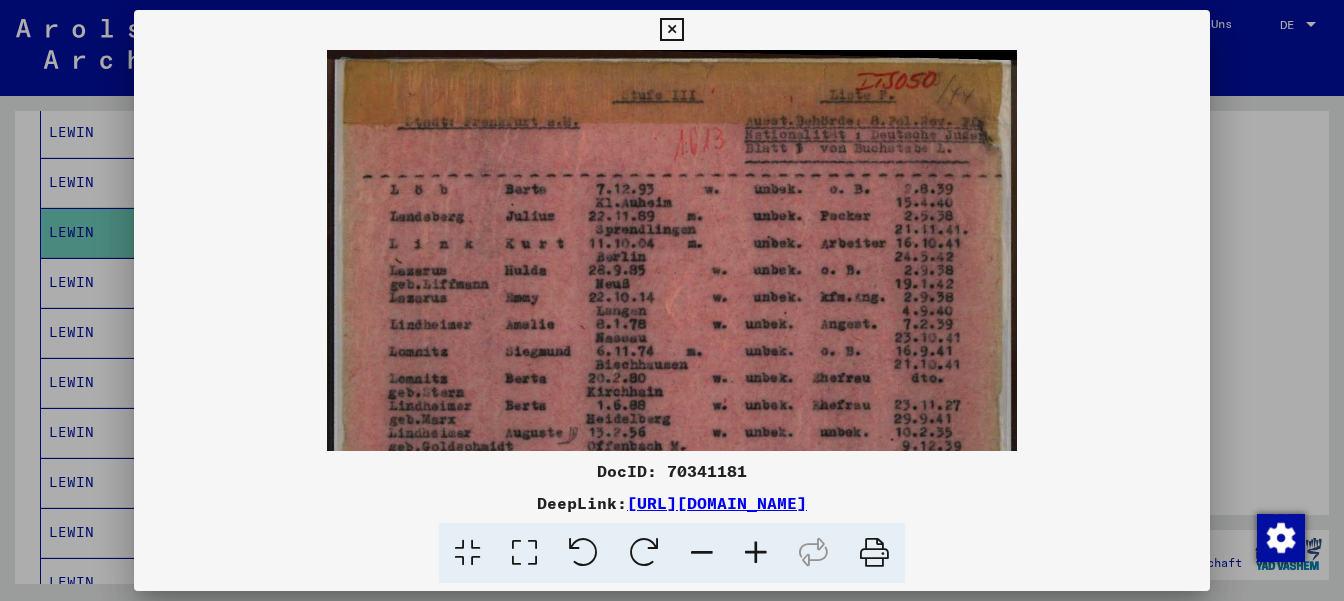 click at bounding box center [756, 553] 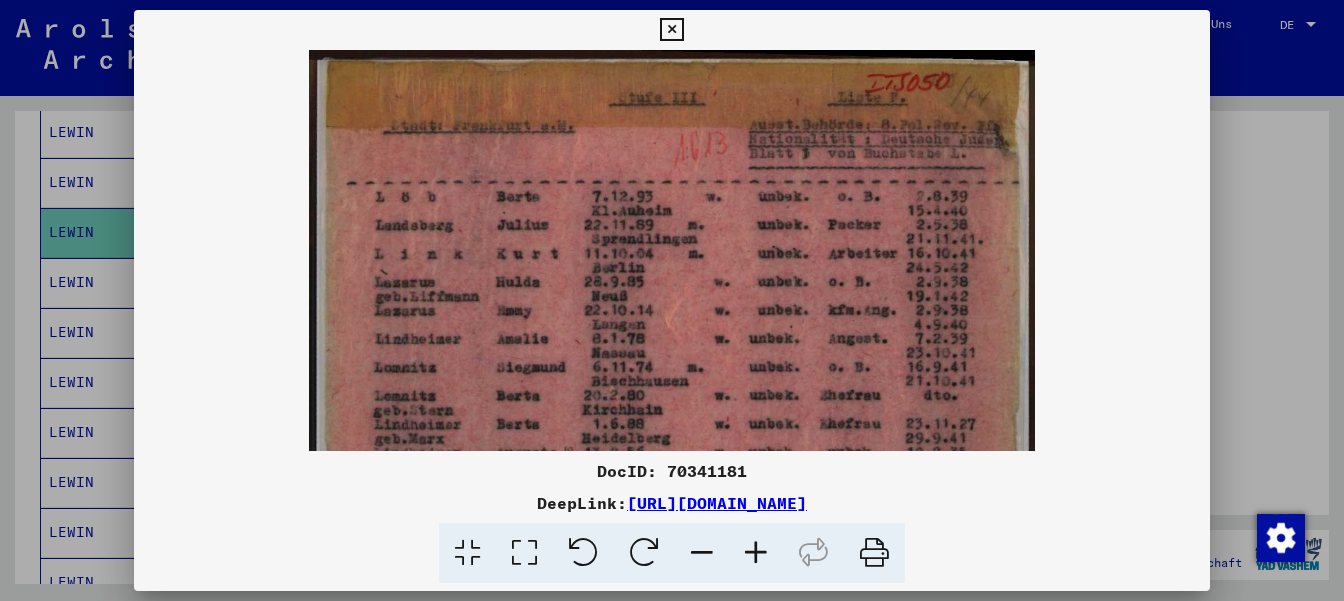 click at bounding box center (756, 553) 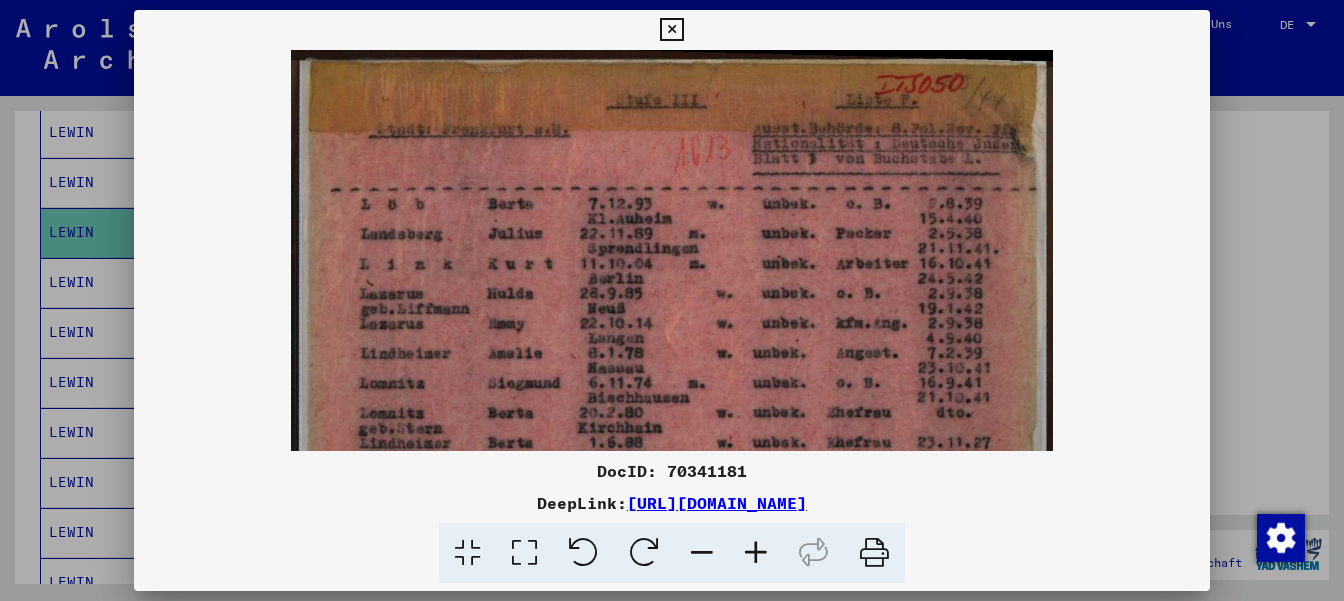 click at bounding box center [756, 553] 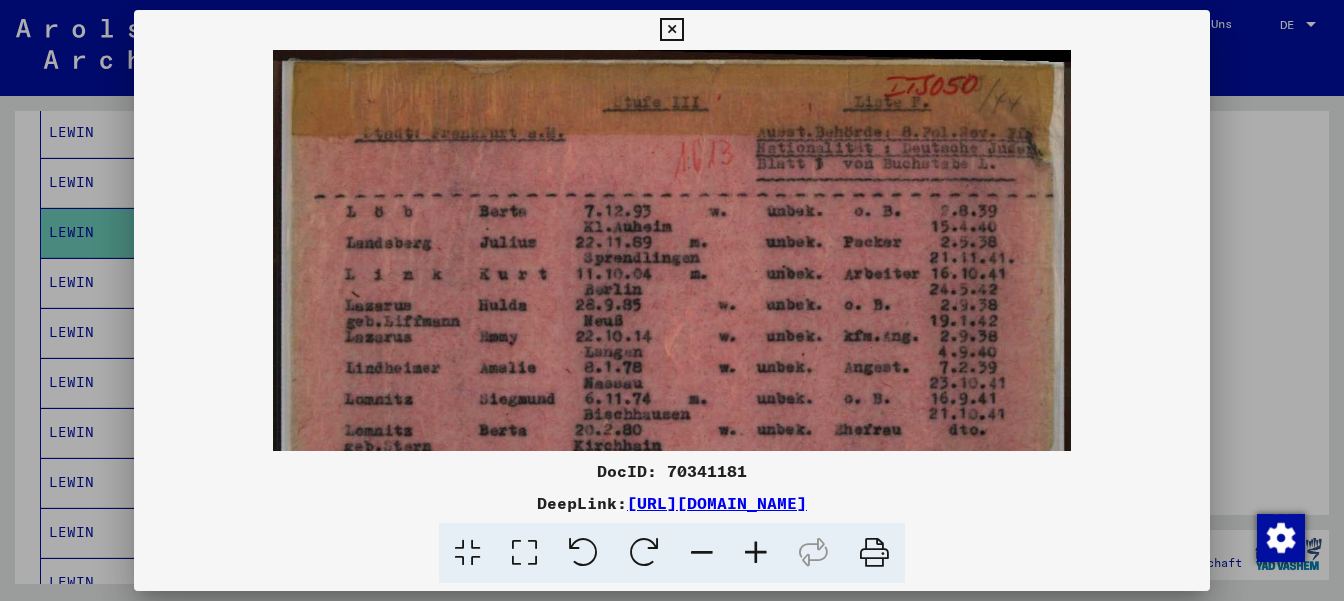 click at bounding box center (756, 553) 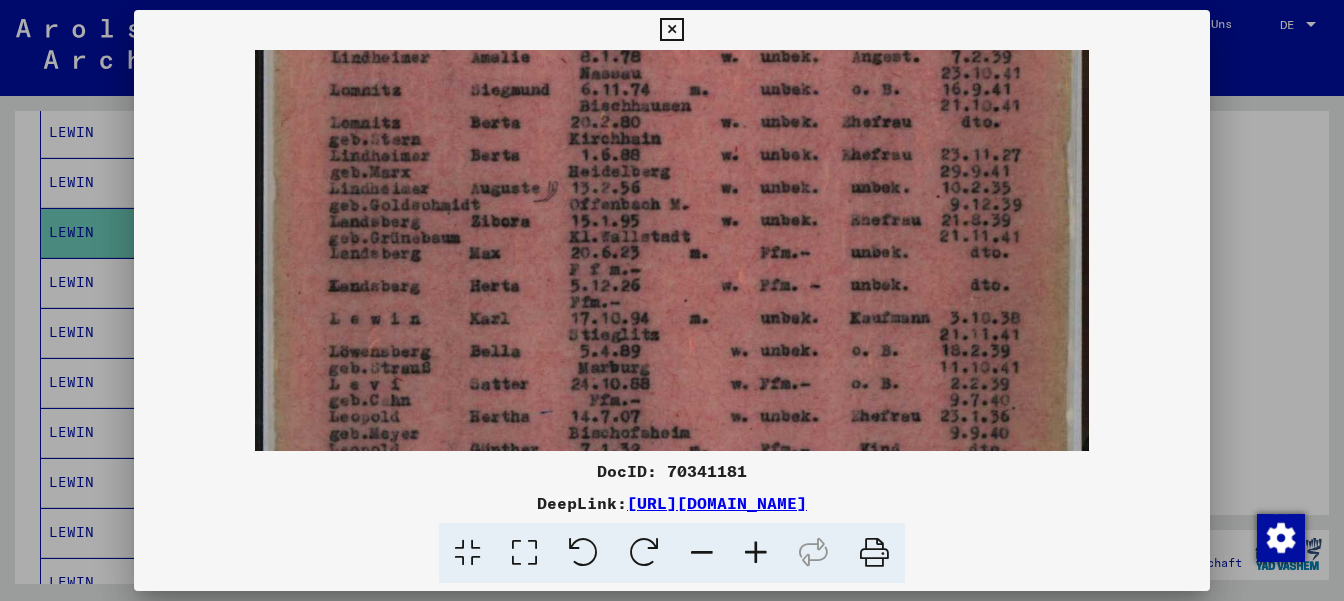 drag, startPoint x: 771, startPoint y: 370, endPoint x: 753, endPoint y: 41, distance: 329.49203 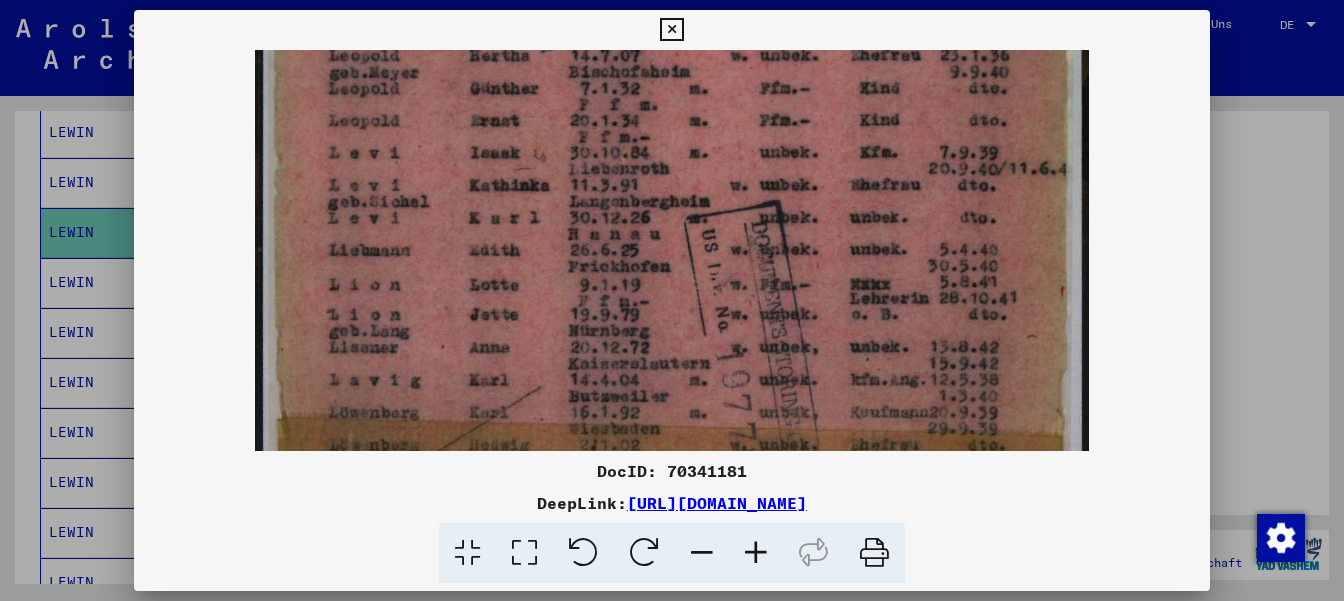 drag, startPoint x: 814, startPoint y: 315, endPoint x: 778, endPoint y: -27, distance: 343.88953 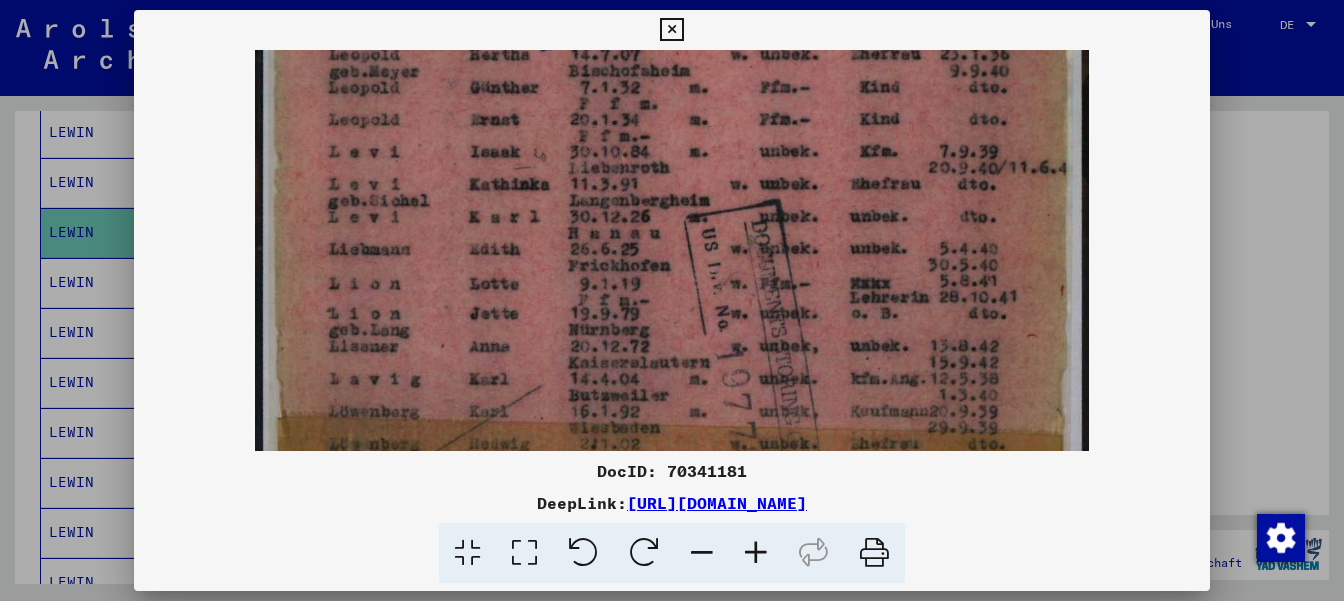scroll, scrollTop: 750, scrollLeft: 0, axis: vertical 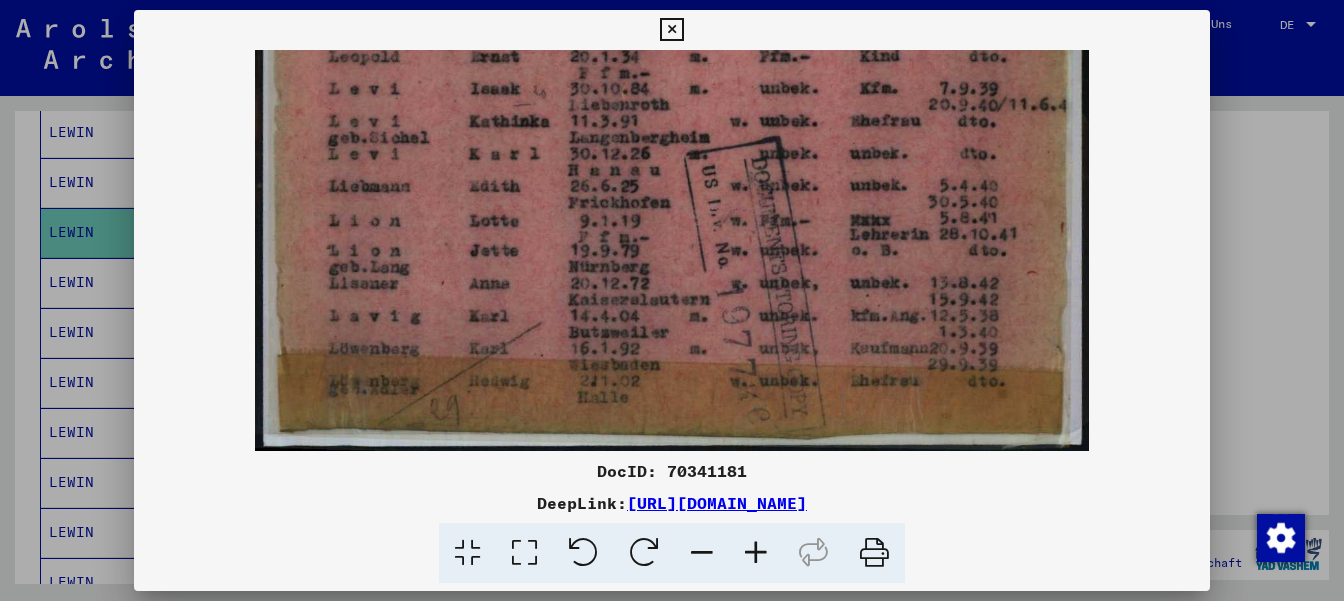 drag, startPoint x: 795, startPoint y: 196, endPoint x: 762, endPoint y: -85, distance: 282.9311 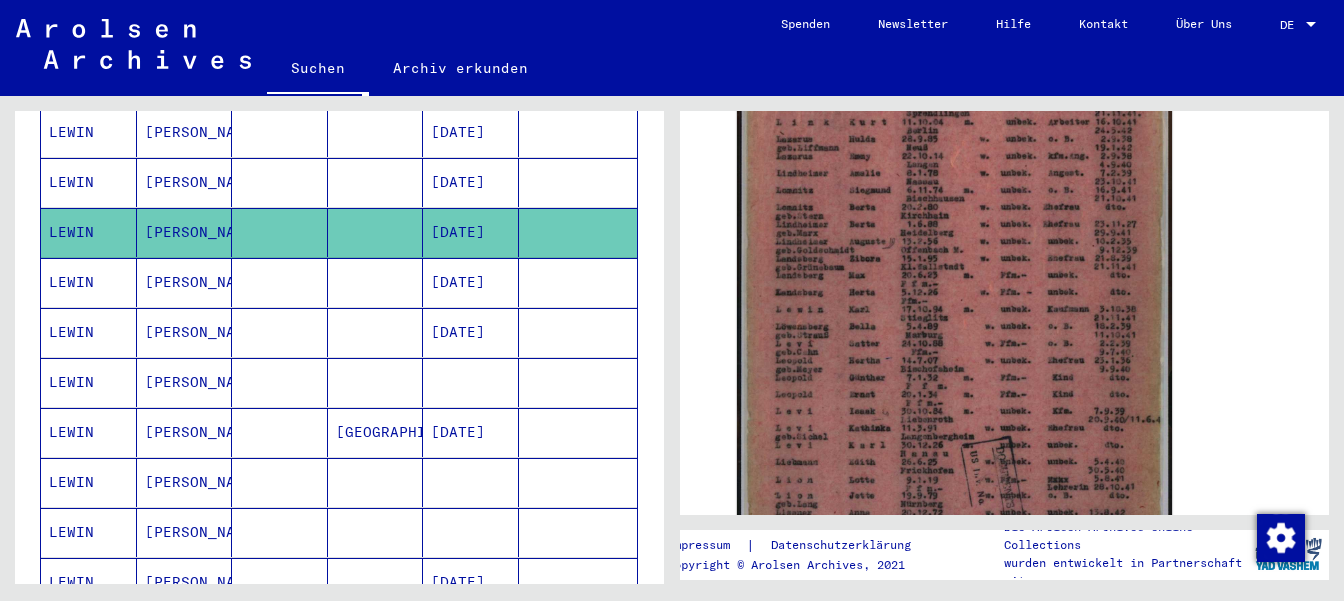 click on "[DATE]" at bounding box center [471, 332] 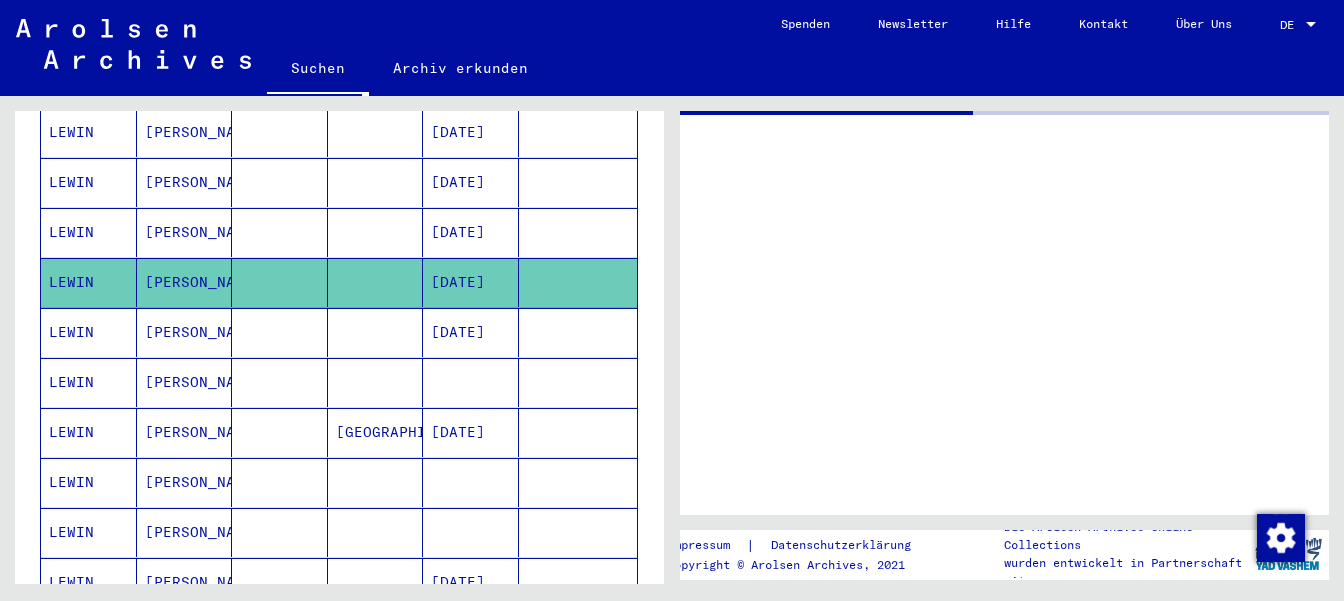 scroll, scrollTop: 0, scrollLeft: 0, axis: both 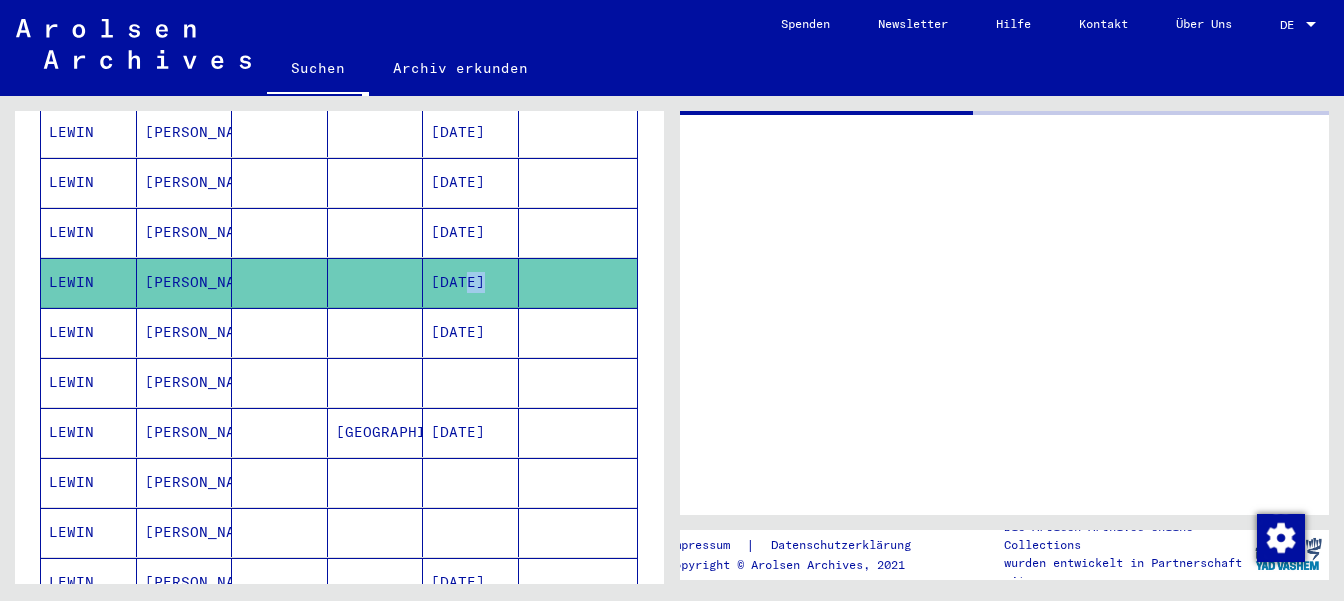 click on "[DATE]" 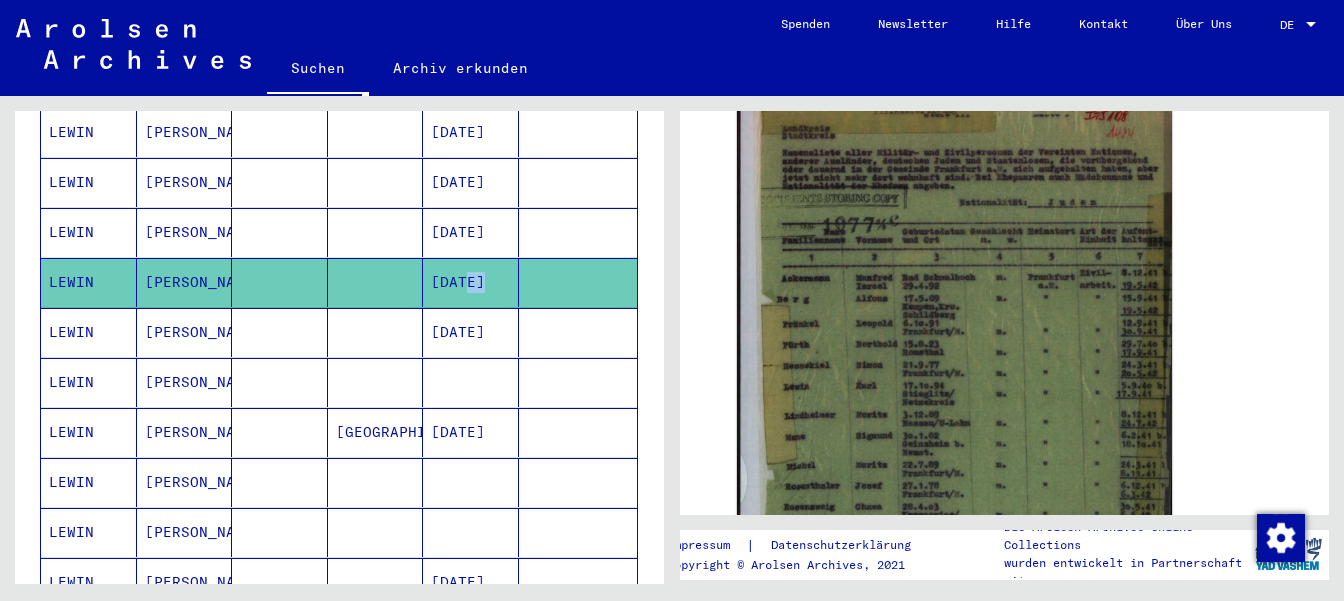 scroll, scrollTop: 441, scrollLeft: 0, axis: vertical 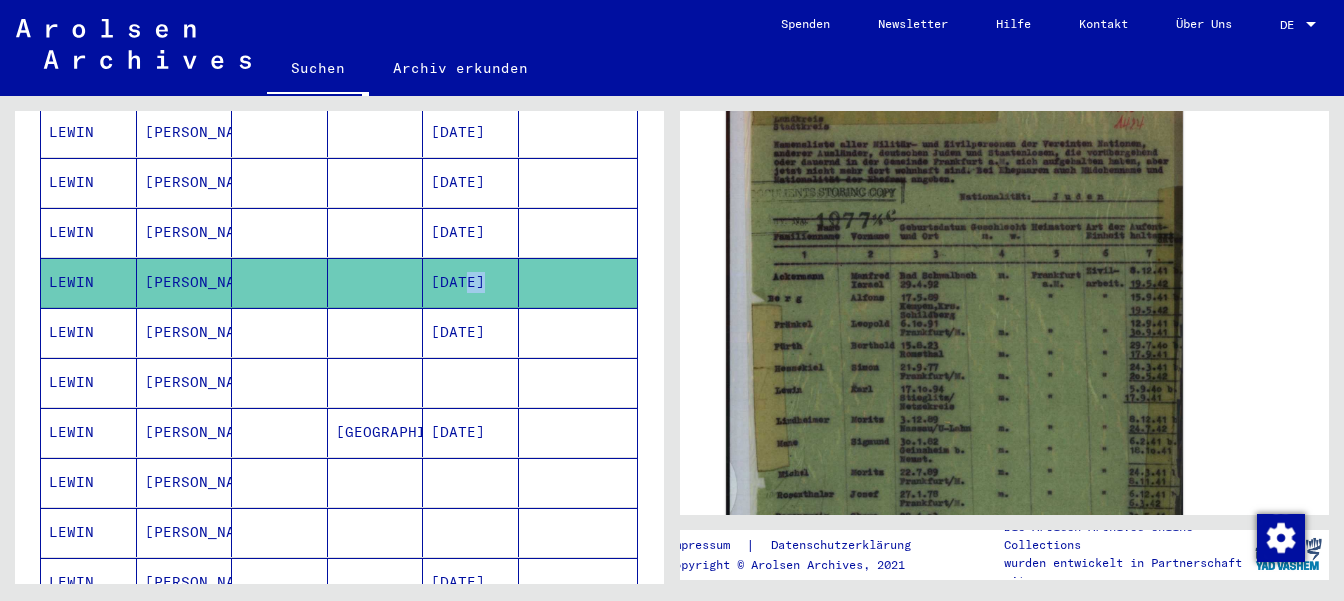 click 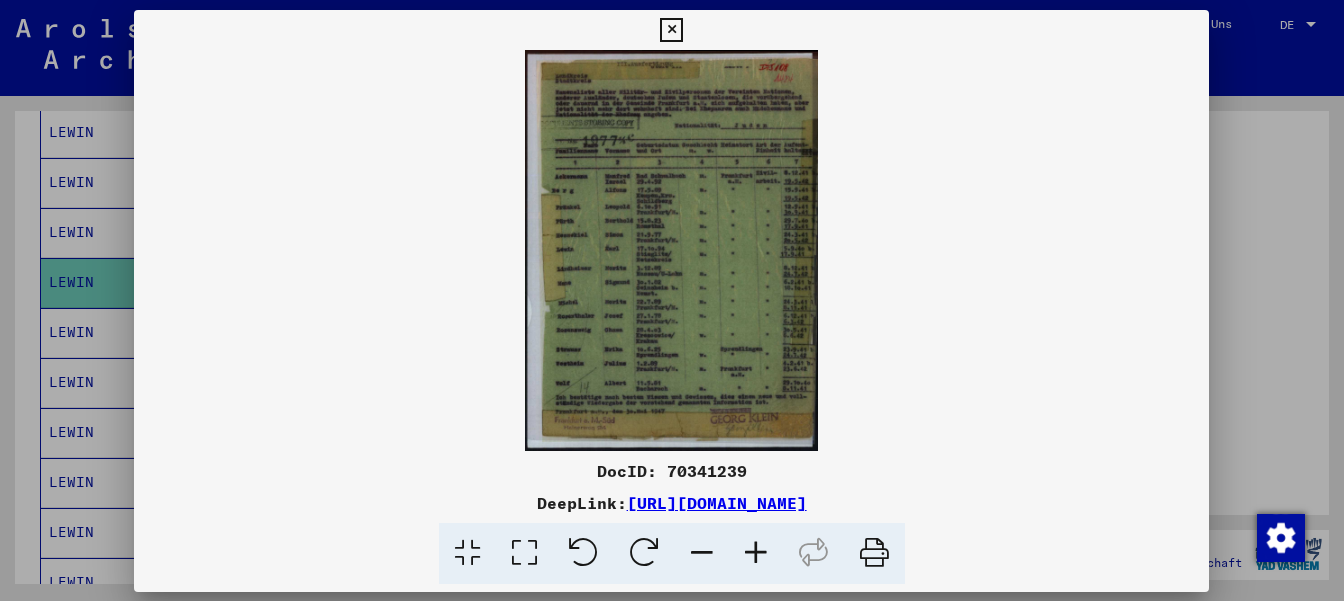 scroll, scrollTop: 441, scrollLeft: 0, axis: vertical 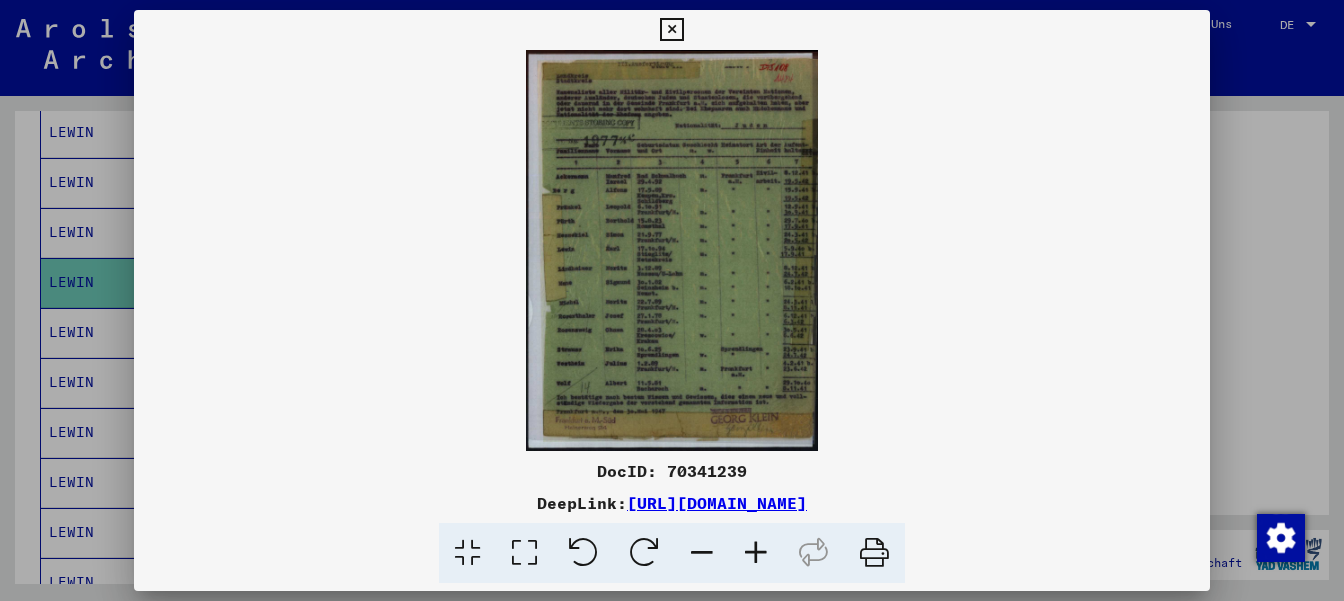 click at bounding box center [756, 553] 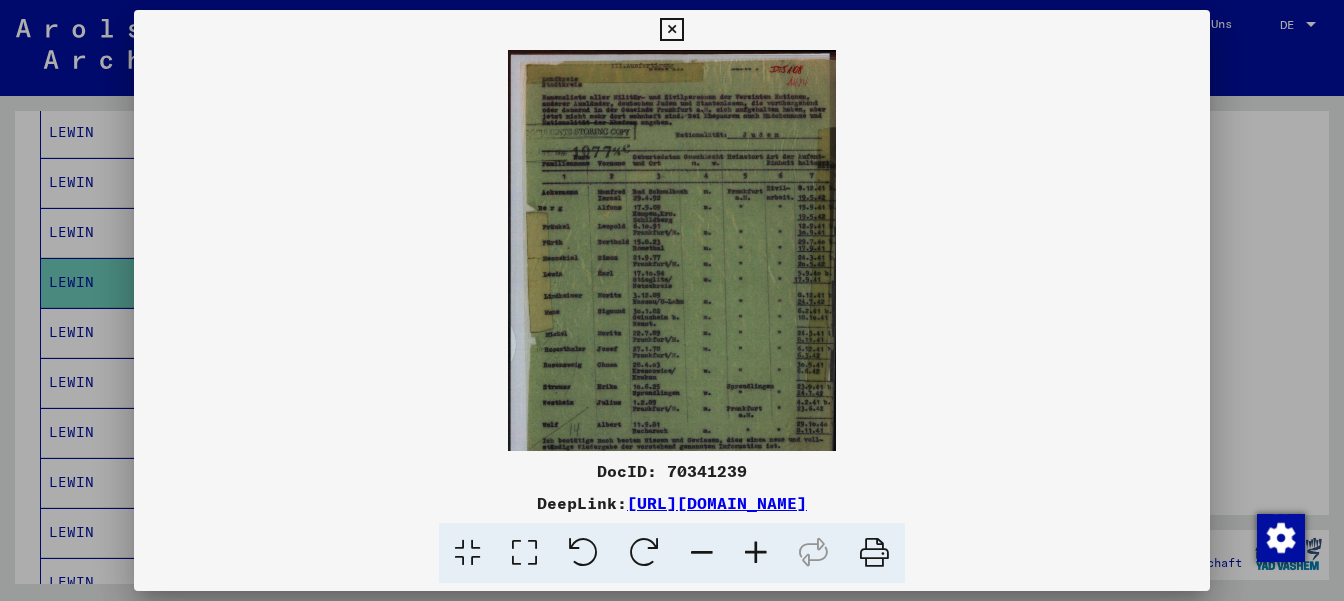 click at bounding box center (756, 553) 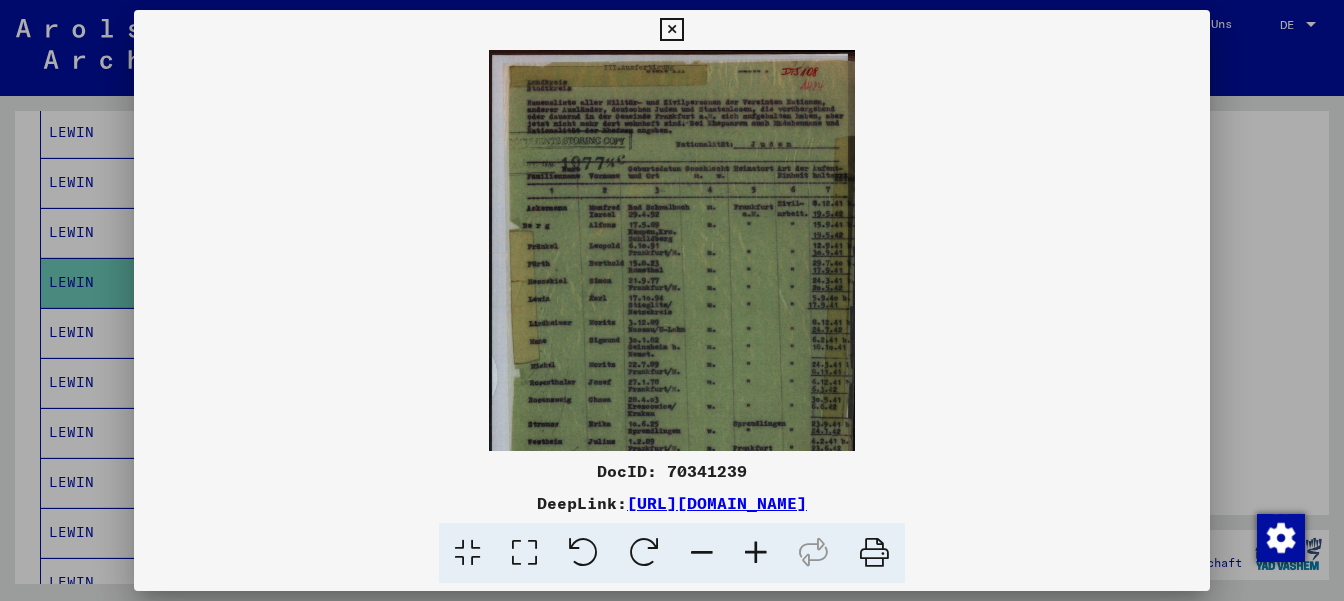 click at bounding box center [756, 553] 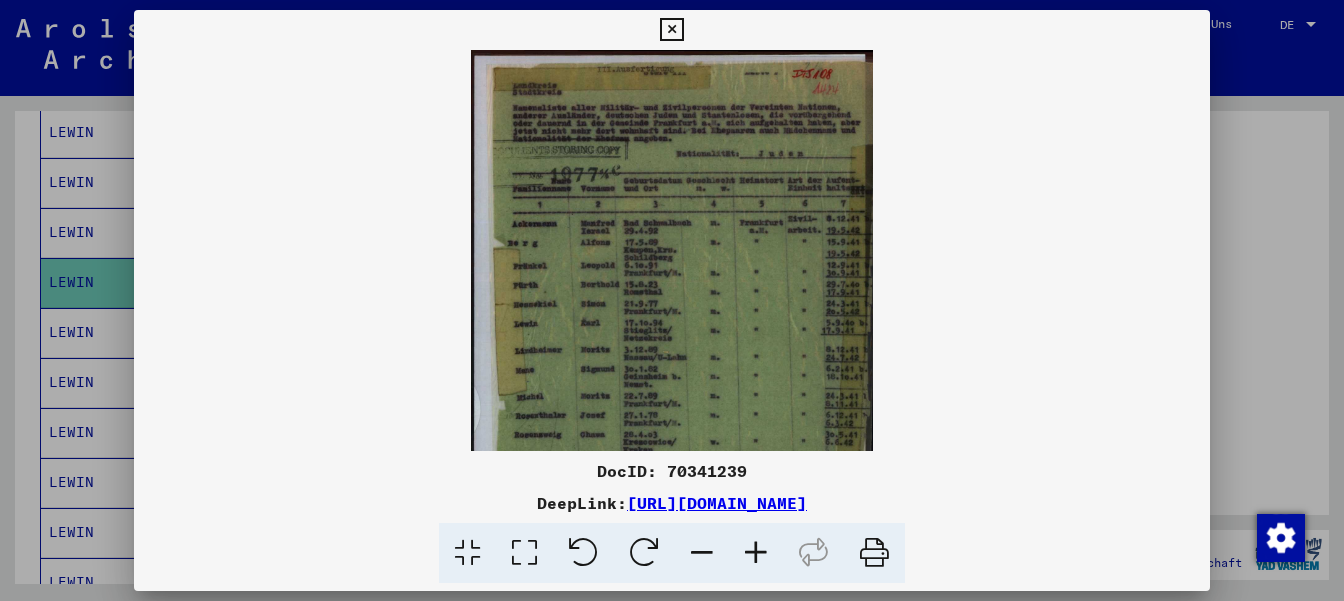 click at bounding box center (756, 553) 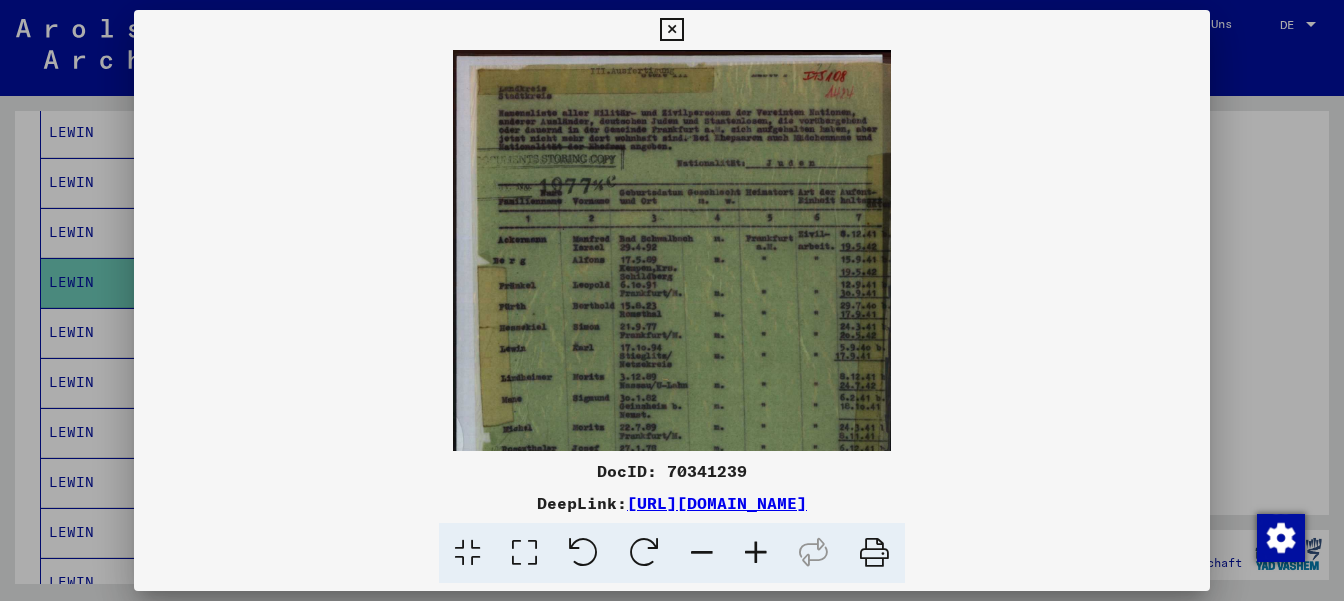 click at bounding box center (756, 553) 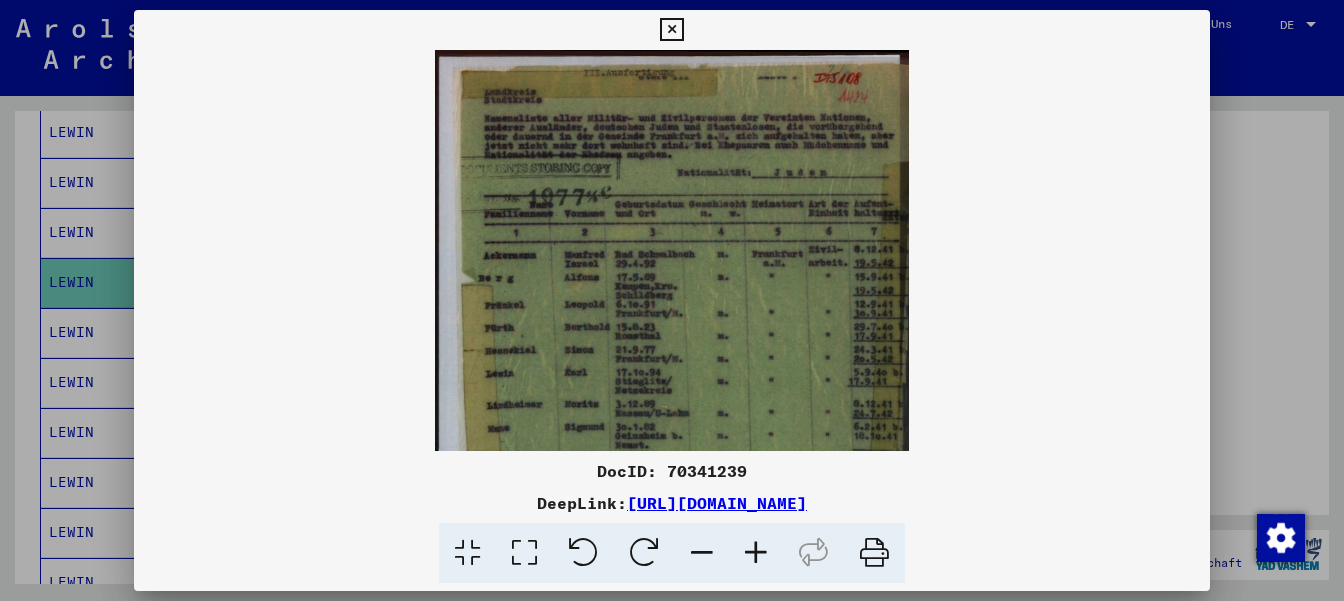 click at bounding box center [756, 553] 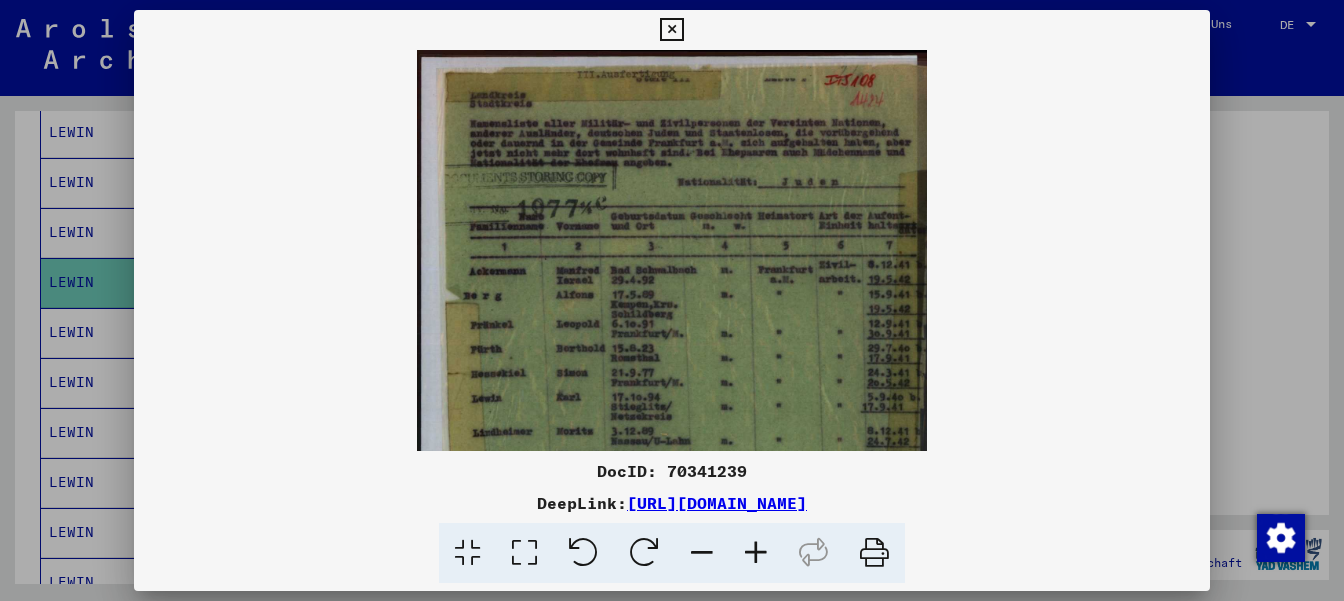 click at bounding box center (756, 553) 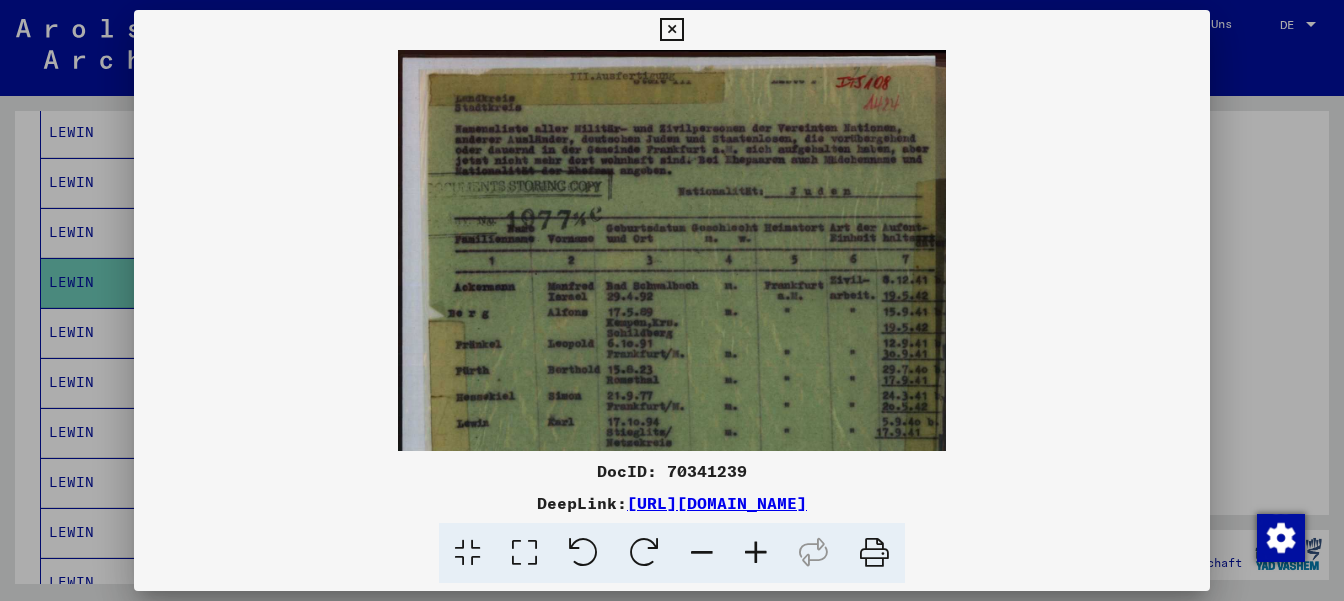 click at bounding box center [756, 553] 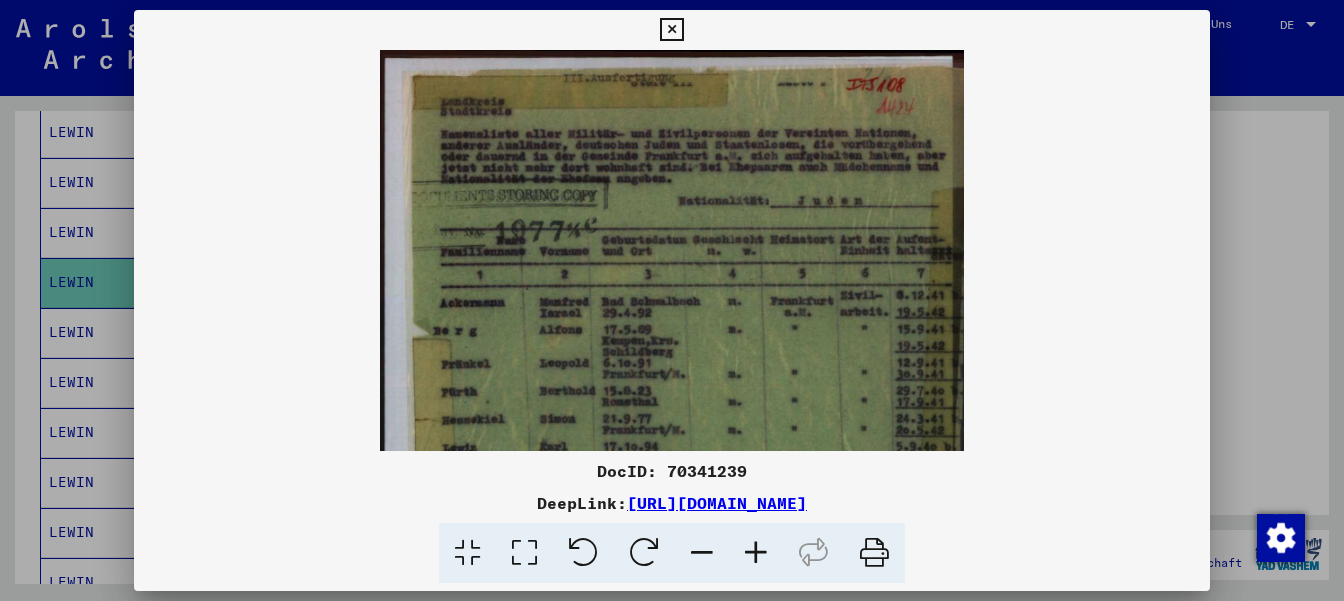 click at bounding box center [756, 553] 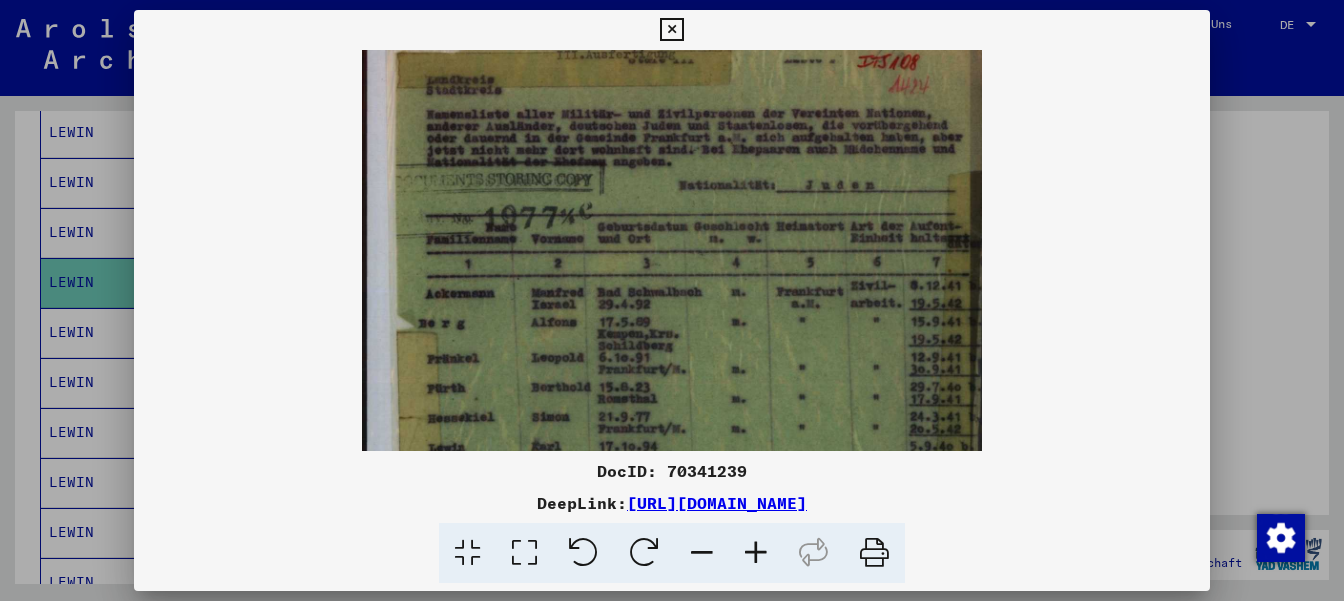 drag, startPoint x: 753, startPoint y: 398, endPoint x: 618, endPoint y: 375, distance: 136.94525 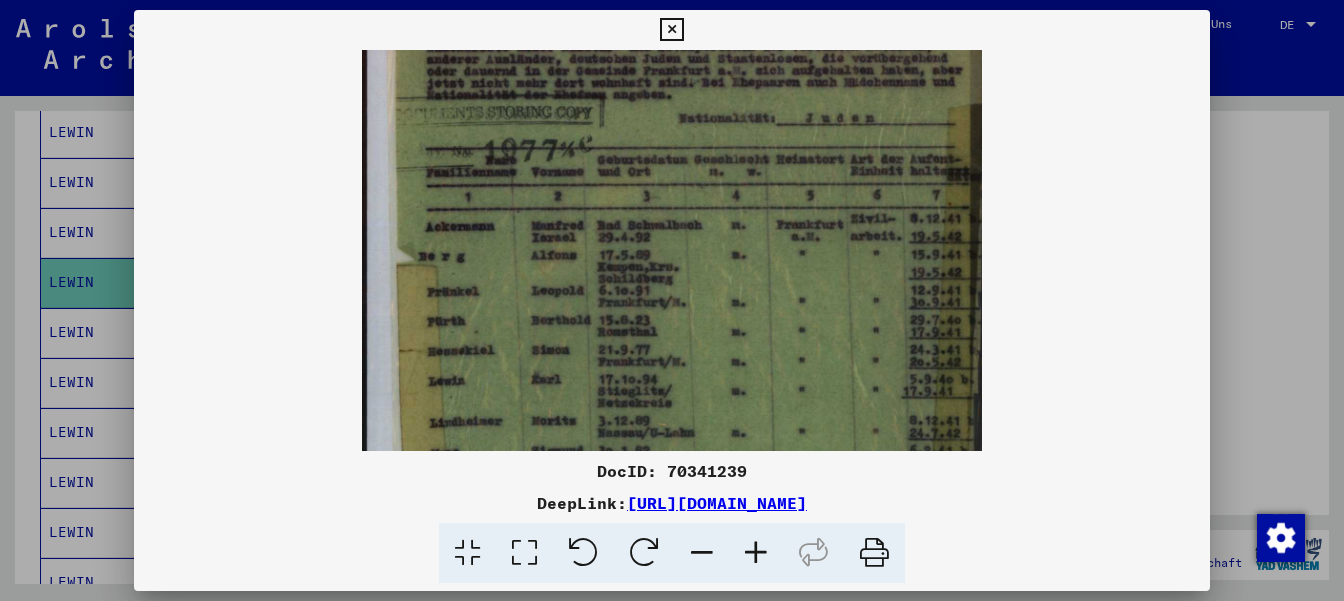 scroll, scrollTop: 94, scrollLeft: 0, axis: vertical 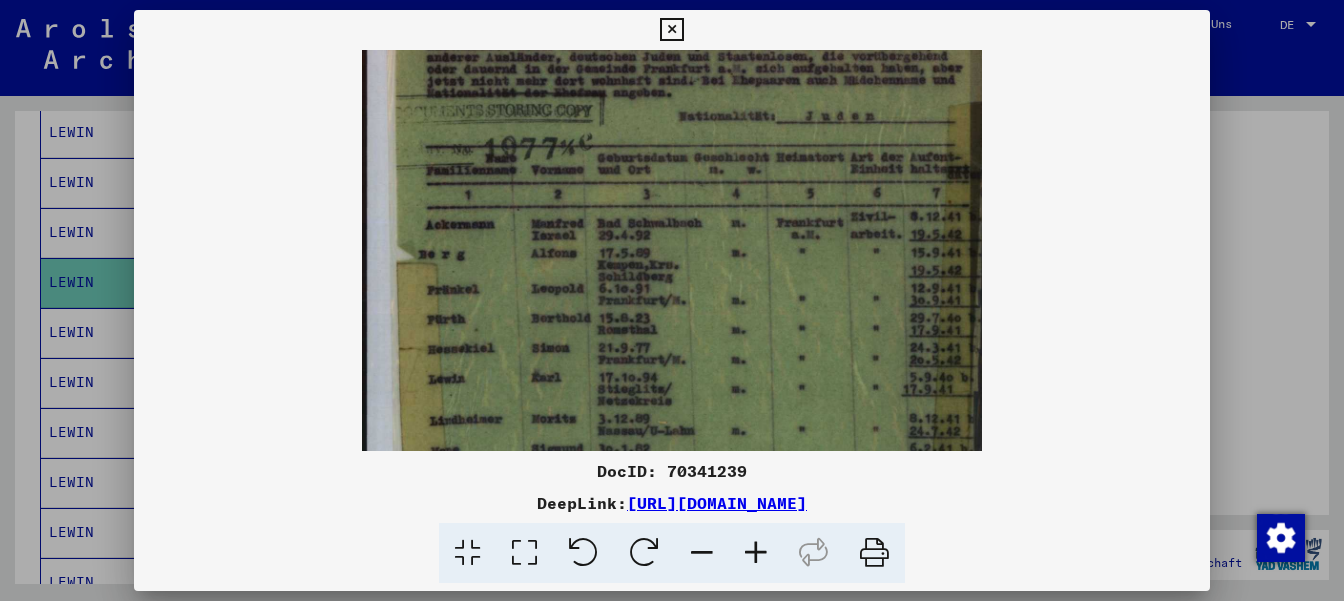 drag, startPoint x: 701, startPoint y: 413, endPoint x: 704, endPoint y: 342, distance: 71.063354 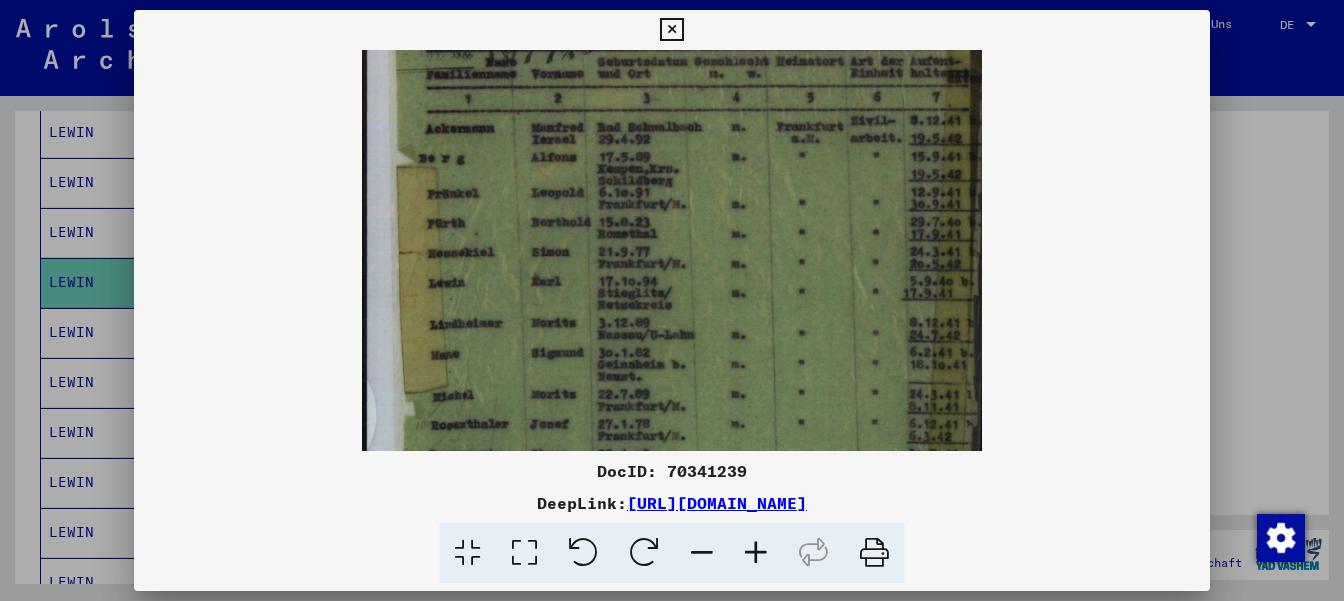 scroll, scrollTop: 196, scrollLeft: 0, axis: vertical 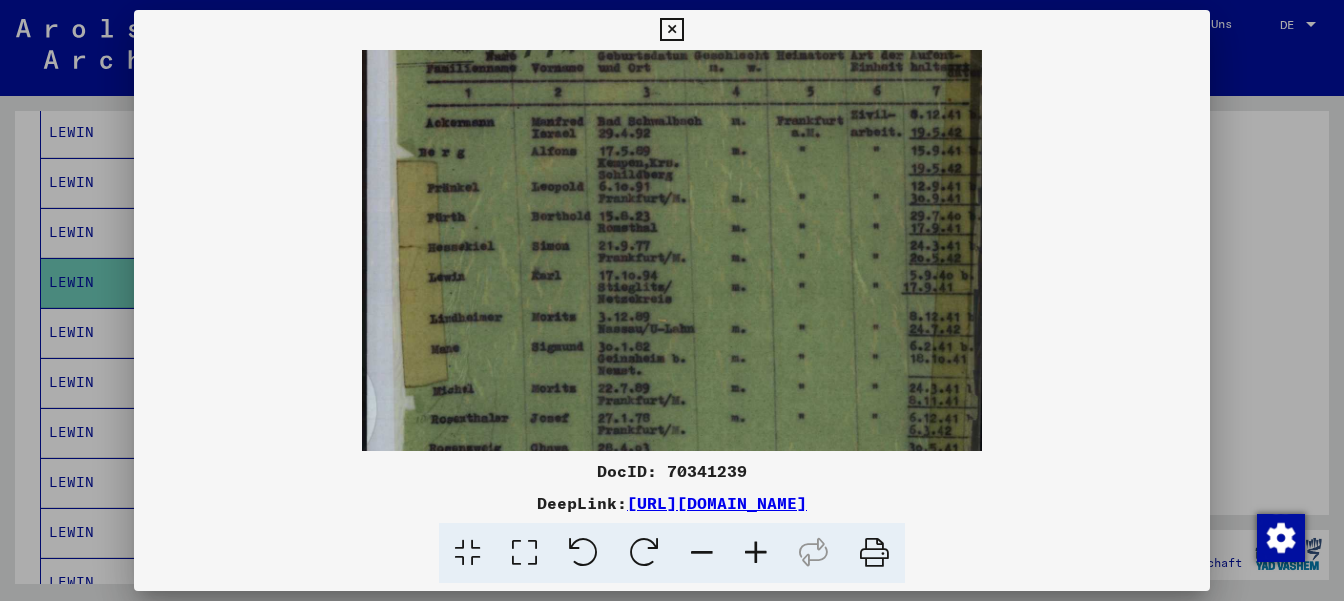 drag, startPoint x: 711, startPoint y: 367, endPoint x: 703, endPoint y: 270, distance: 97.32934 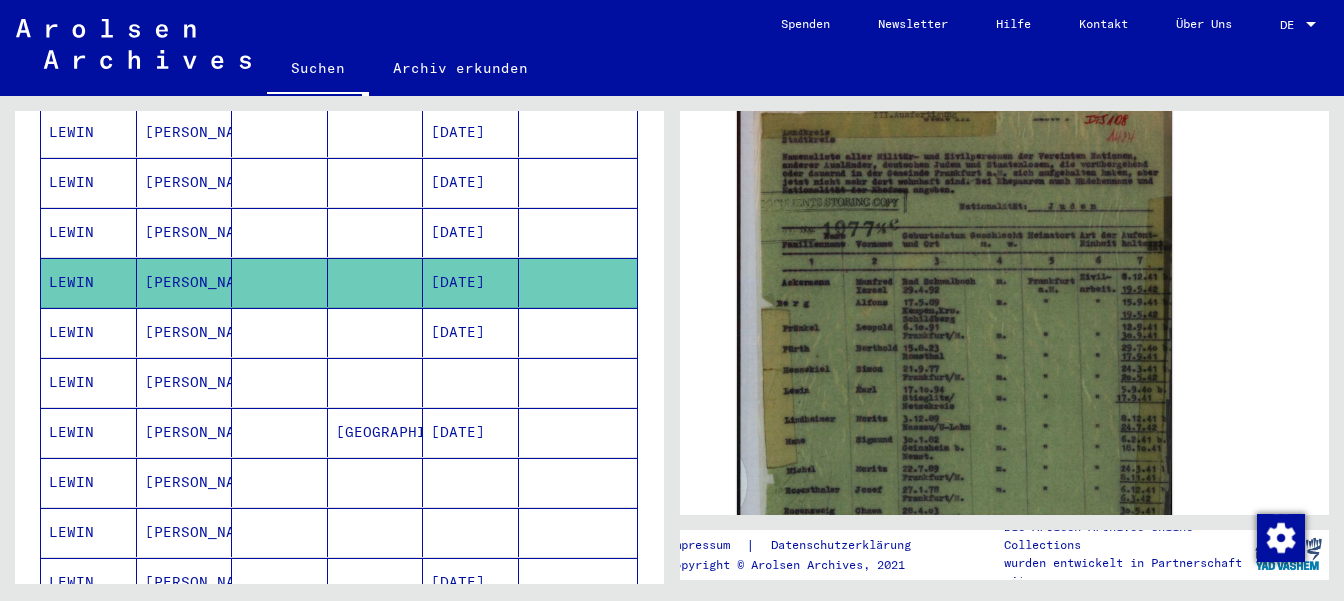 click on "[PERSON_NAME]" at bounding box center [185, 382] 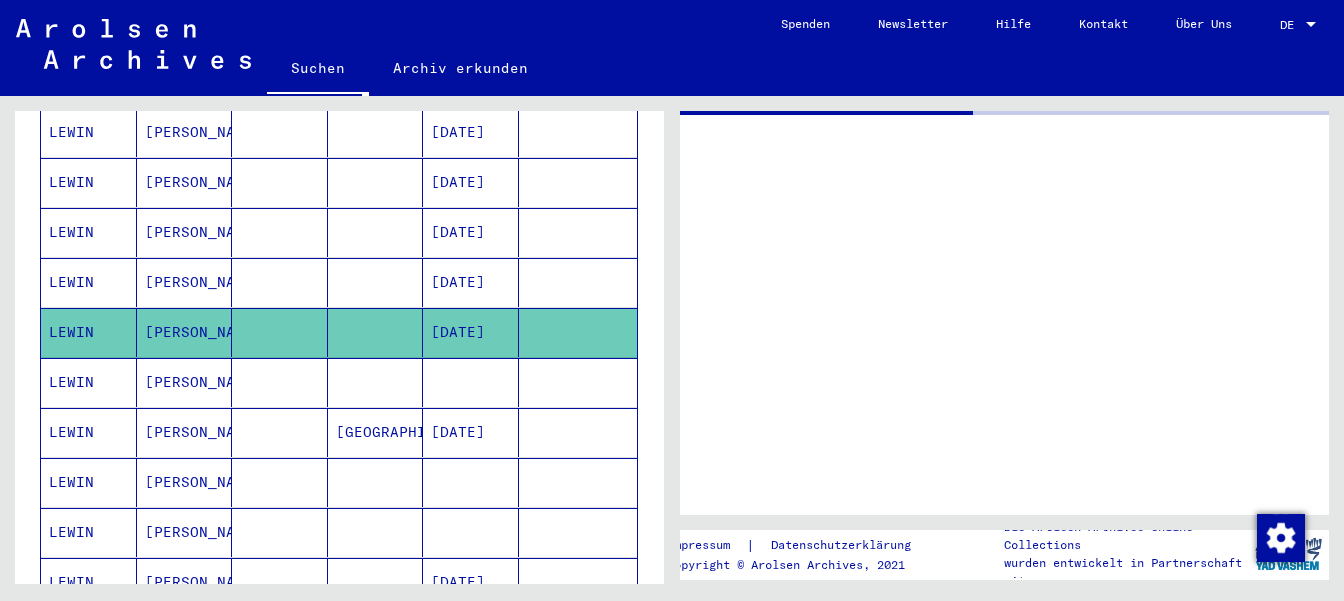 scroll, scrollTop: 0, scrollLeft: 0, axis: both 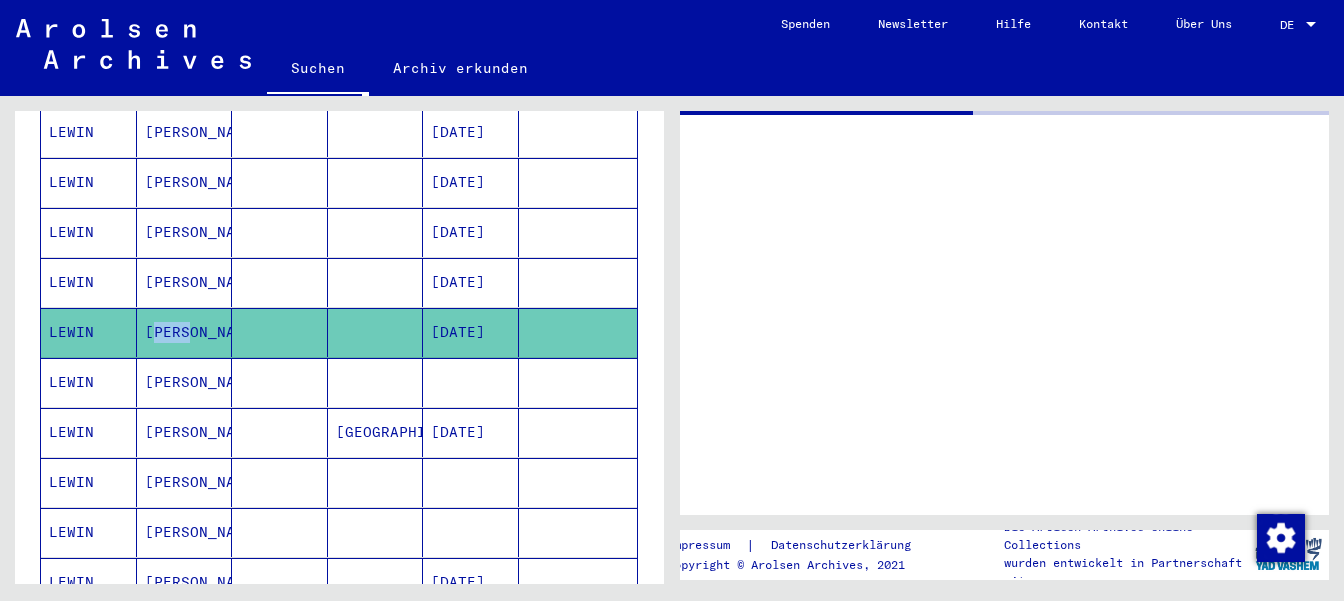 click on "[PERSON_NAME]" 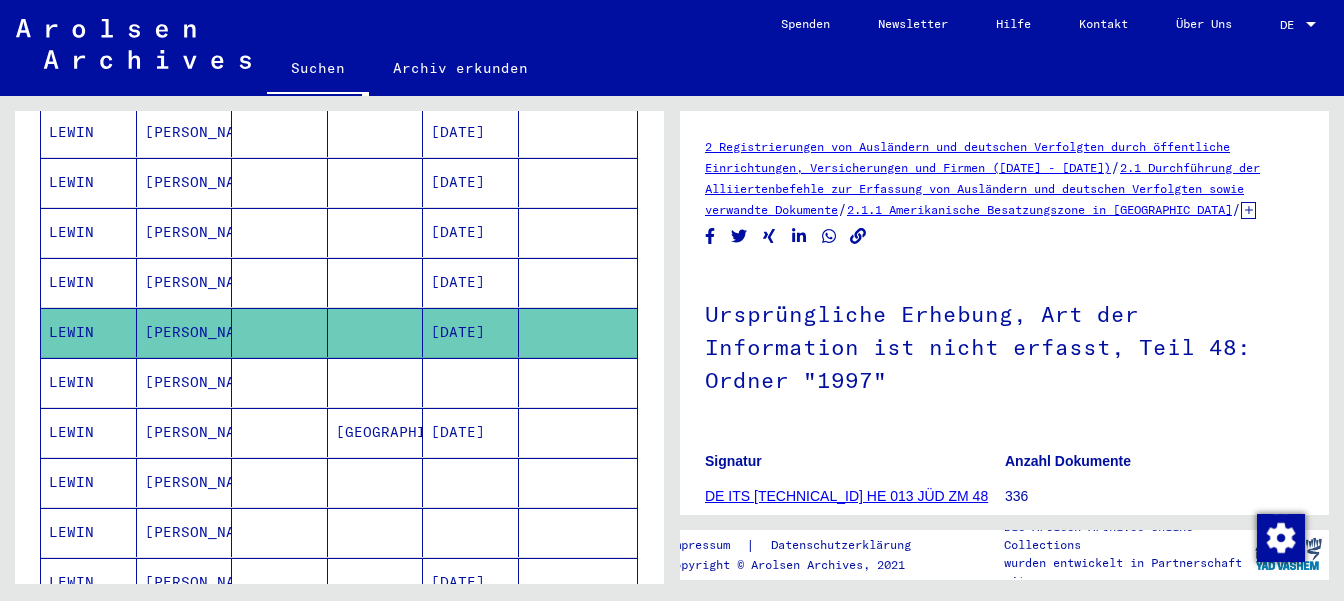 drag, startPoint x: 1330, startPoint y: 162, endPoint x: 1324, endPoint y: 263, distance: 101.17806 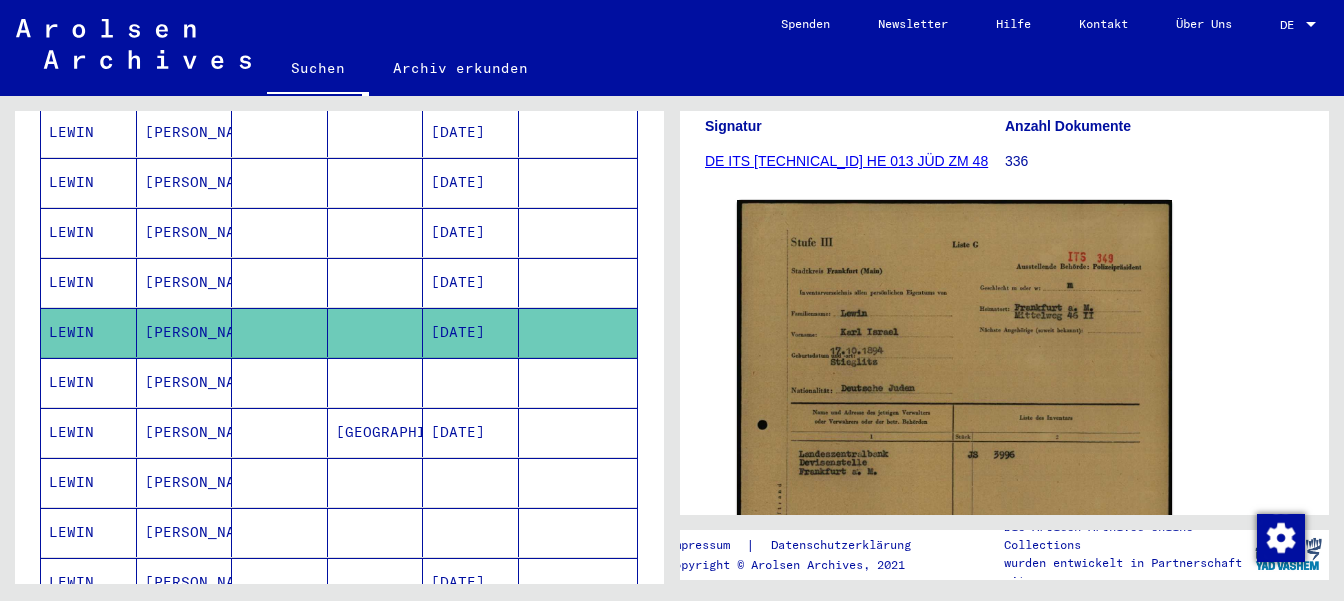 scroll, scrollTop: 441, scrollLeft: 0, axis: vertical 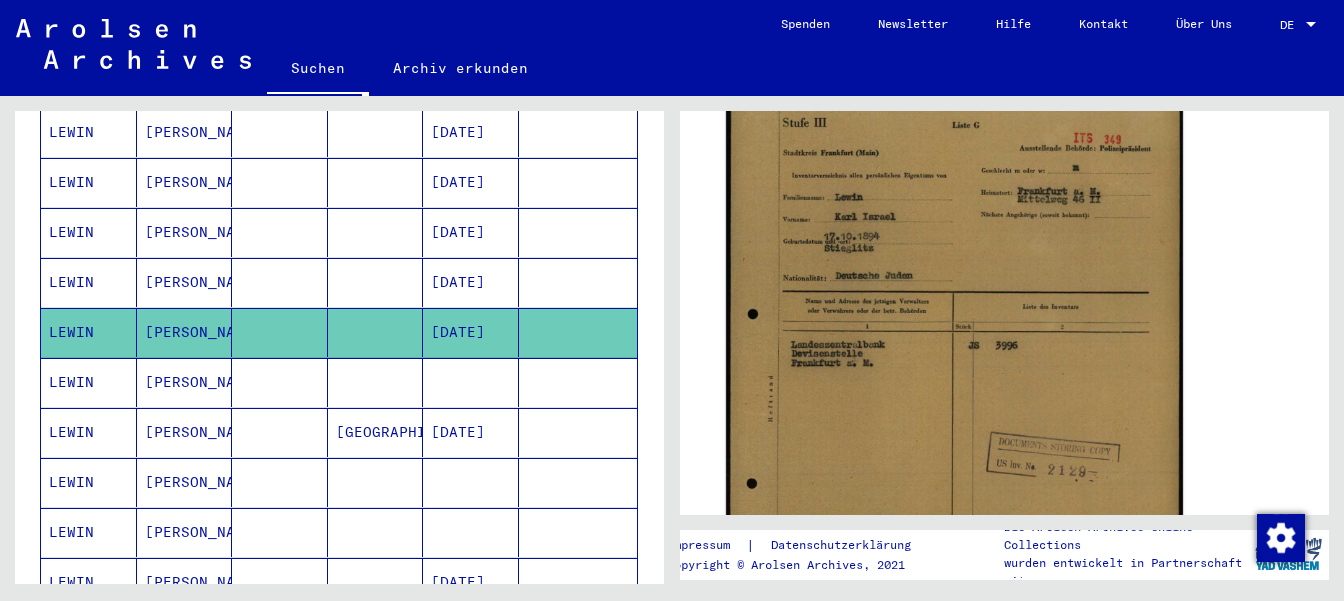 click 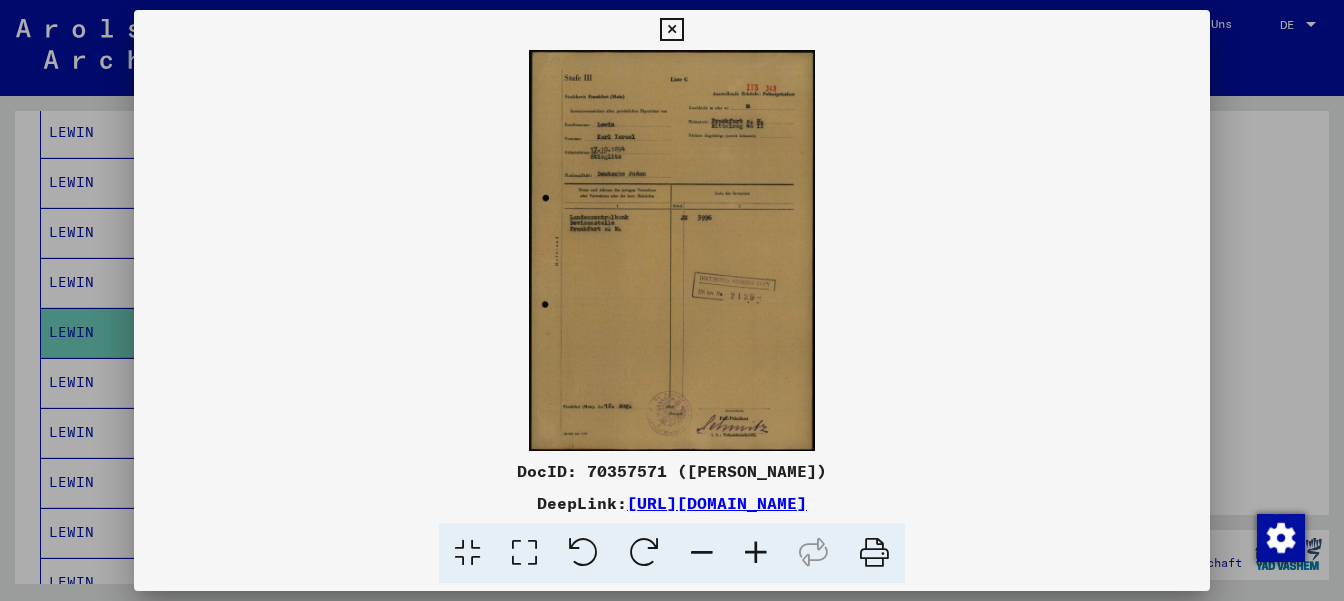 click at bounding box center [756, 553] 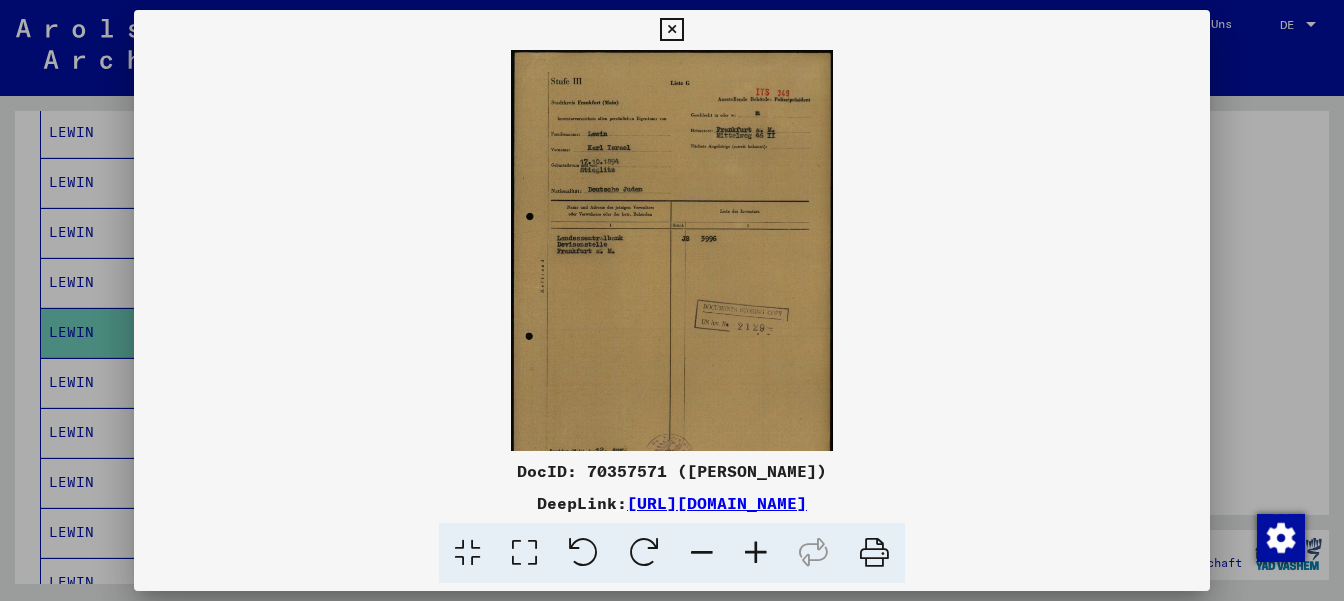 click at bounding box center (756, 553) 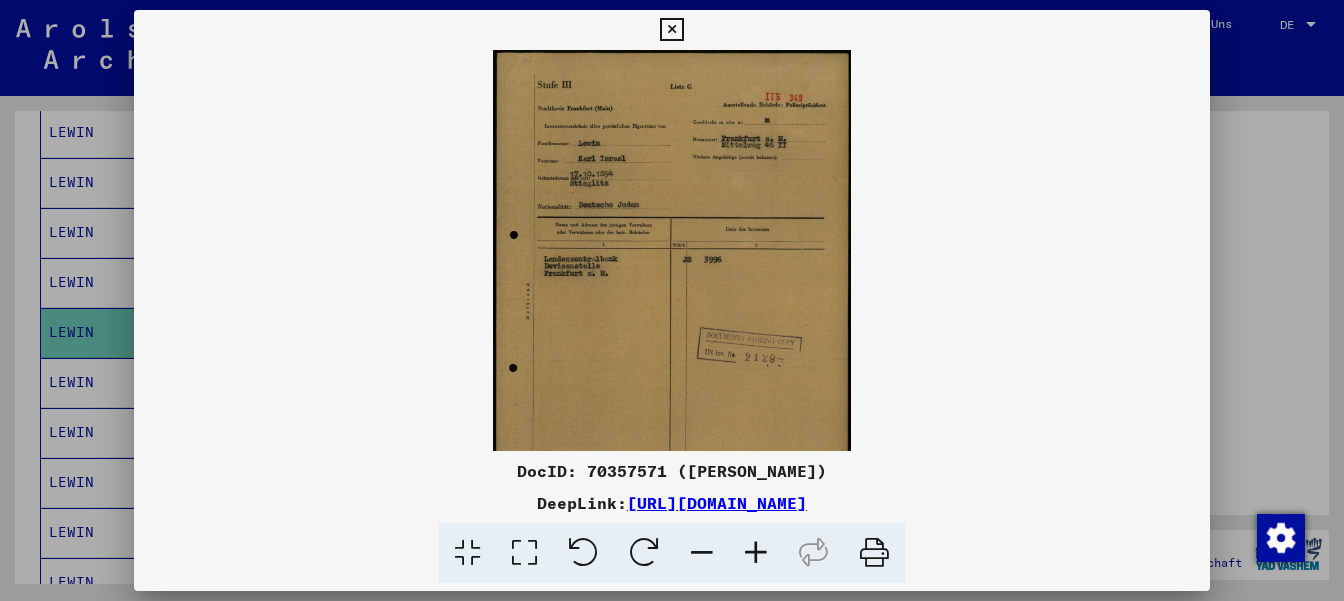 click at bounding box center (756, 553) 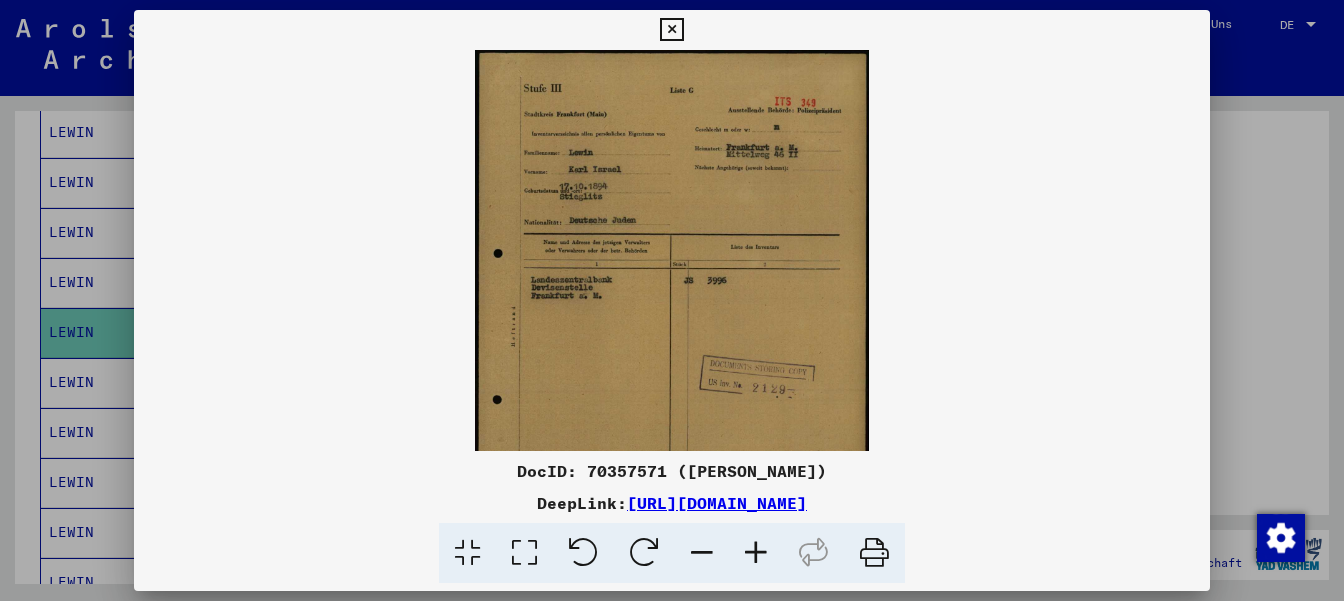 click at bounding box center [756, 553] 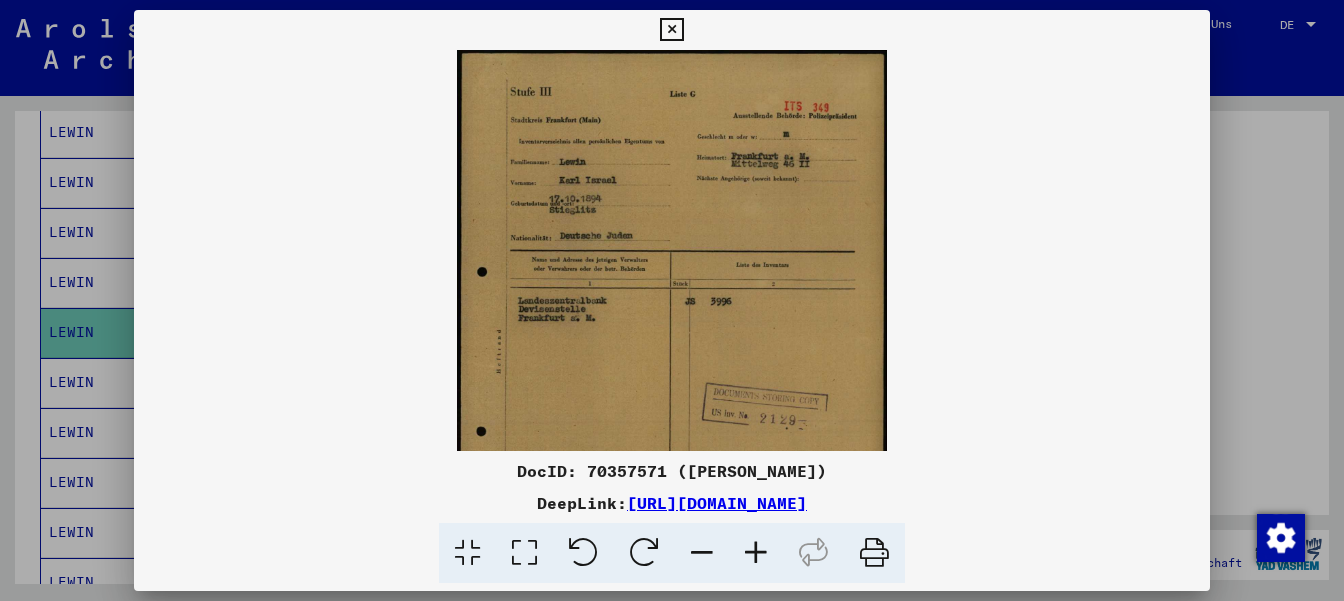 click at bounding box center (756, 553) 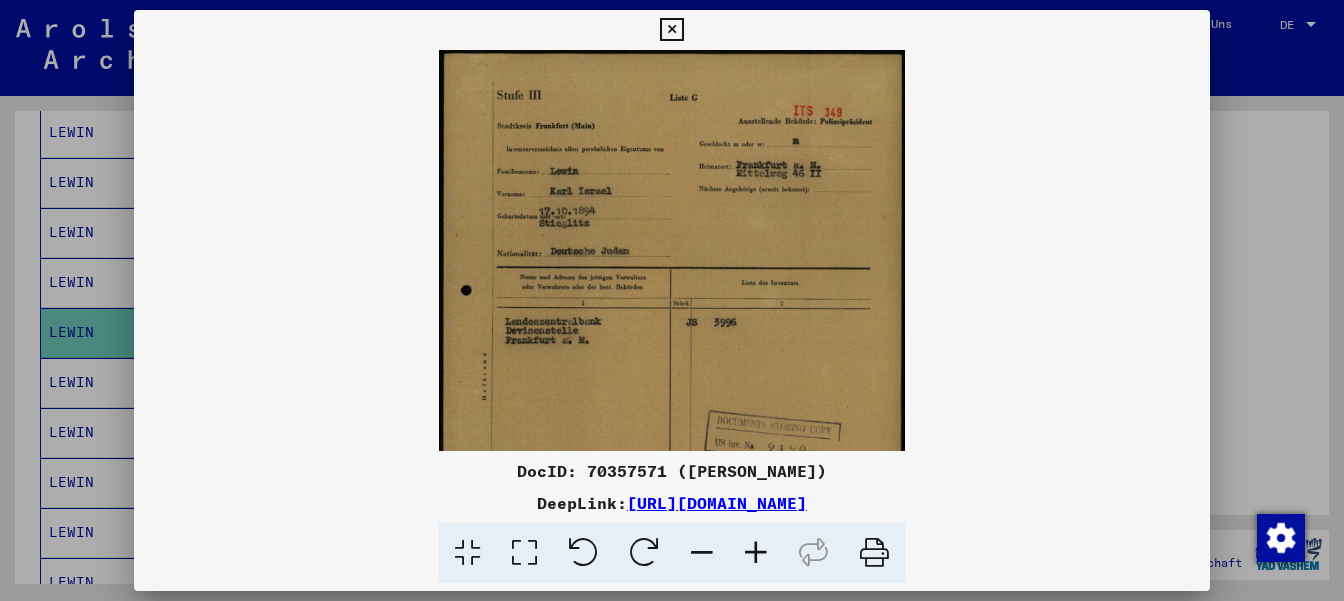 click at bounding box center (756, 553) 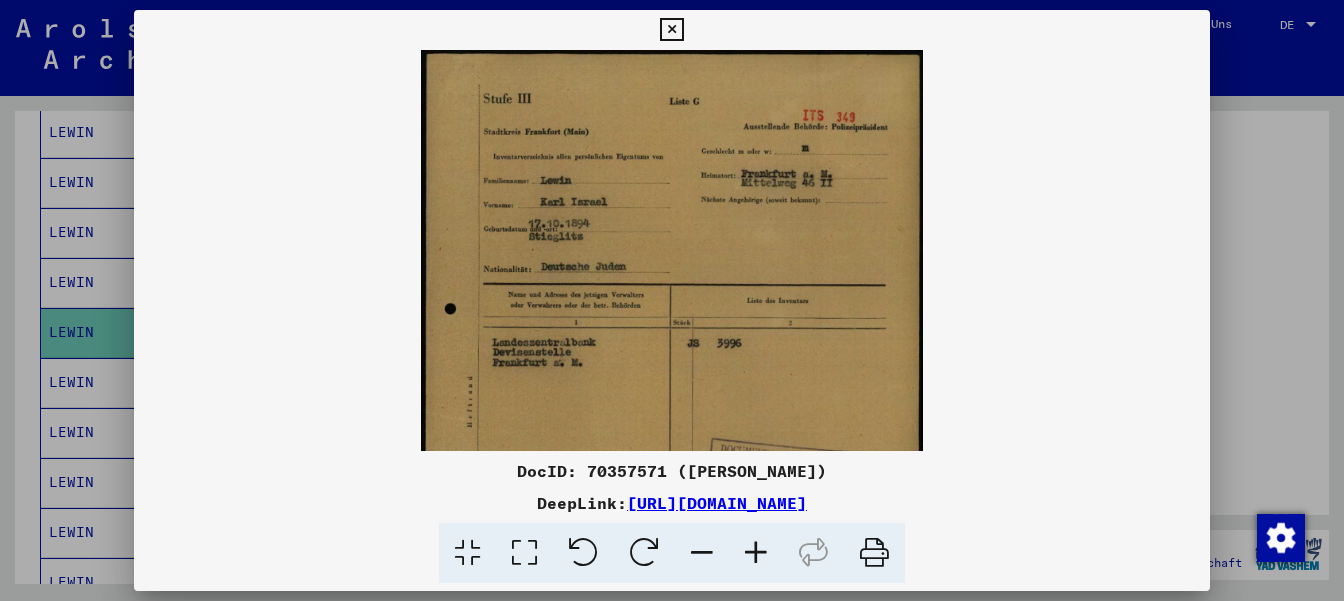 click at bounding box center [756, 553] 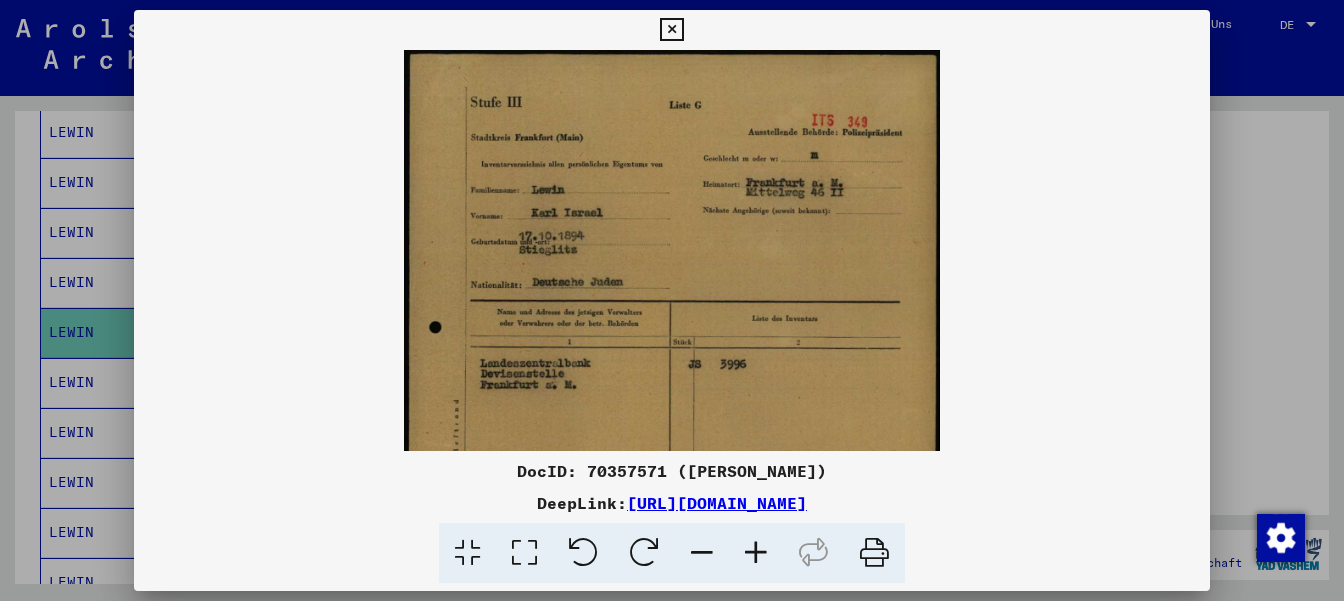 click at bounding box center [756, 553] 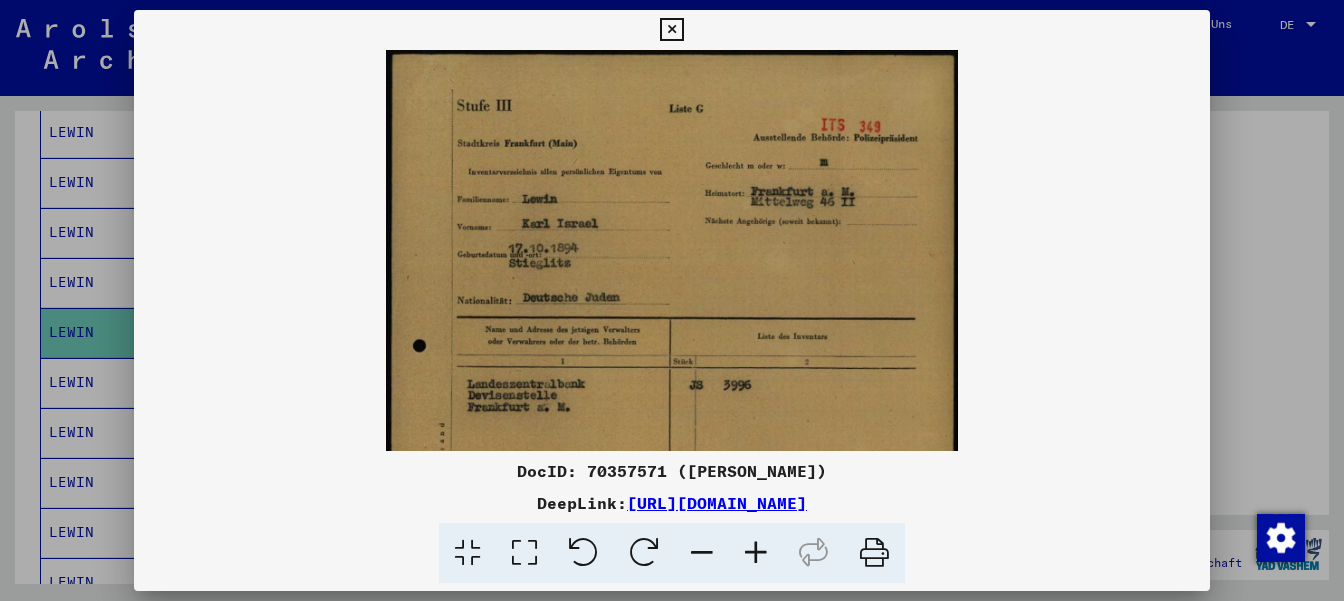 click at bounding box center (756, 553) 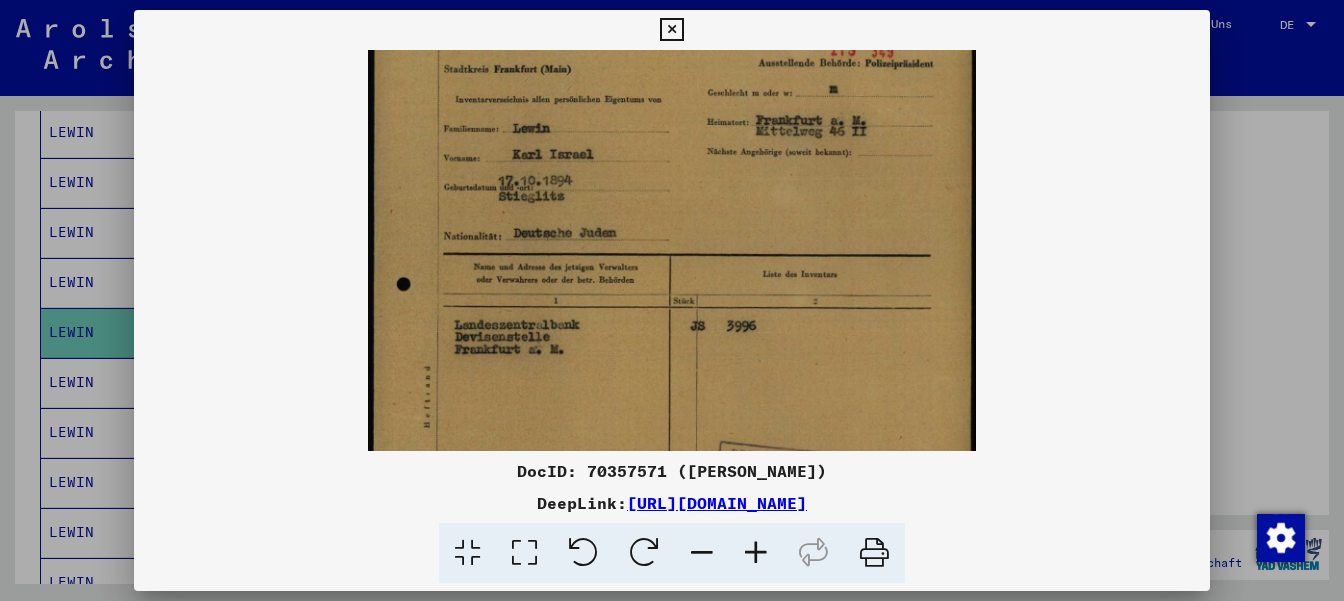 scroll, scrollTop: 87, scrollLeft: 0, axis: vertical 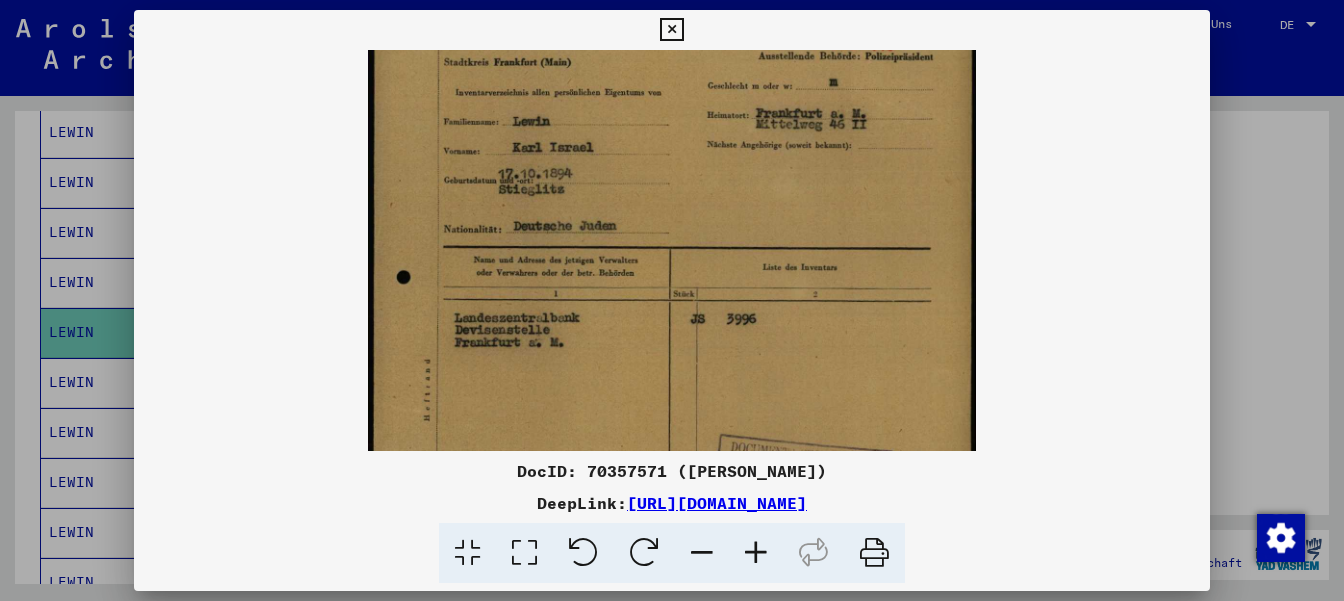drag, startPoint x: 653, startPoint y: 438, endPoint x: 657, endPoint y: 351, distance: 87.0919 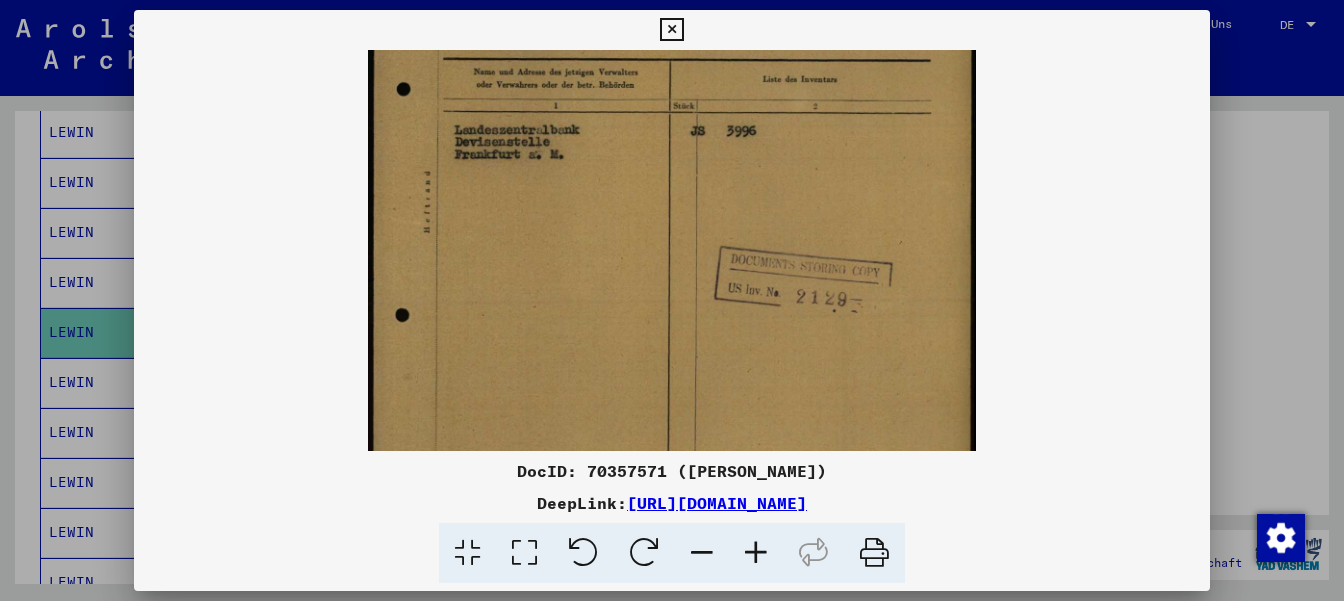 scroll, scrollTop: 276, scrollLeft: 0, axis: vertical 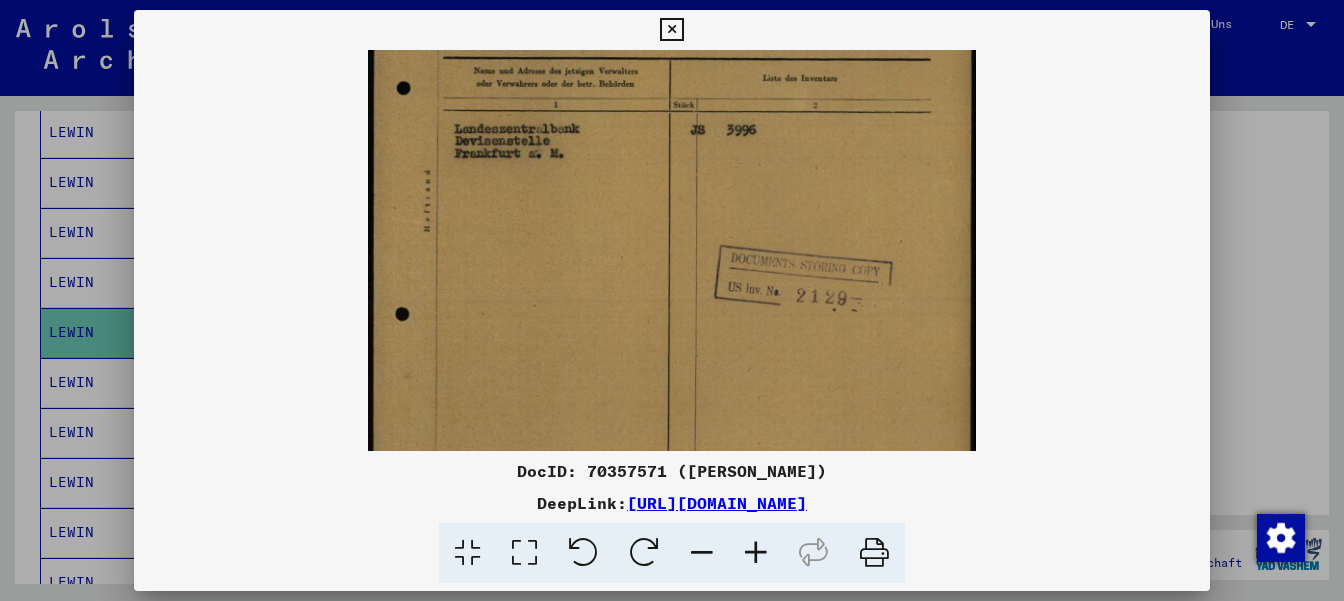 drag, startPoint x: 698, startPoint y: 377, endPoint x: 670, endPoint y: 202, distance: 177.22585 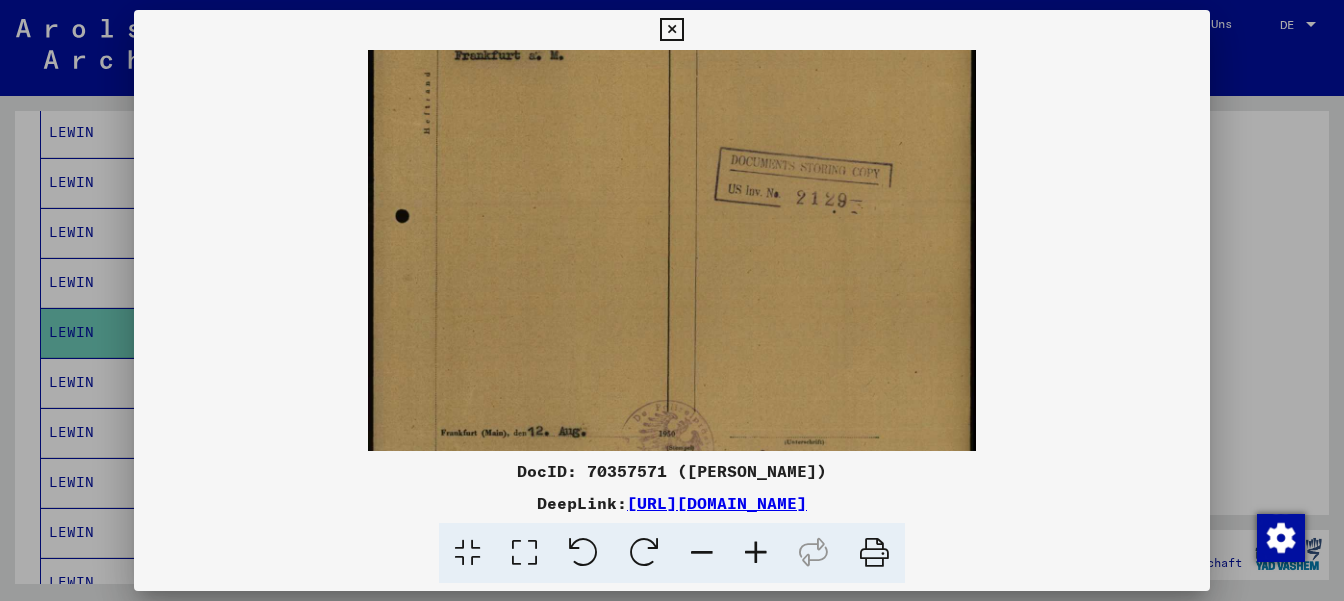 scroll, scrollTop: 449, scrollLeft: 0, axis: vertical 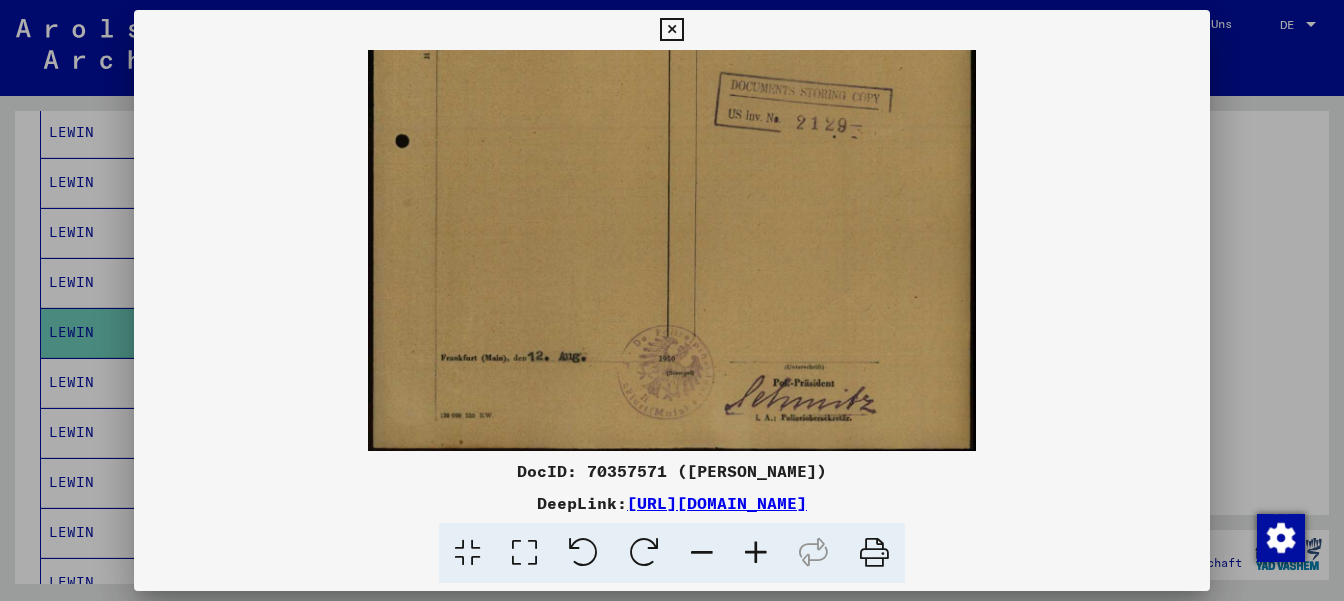 drag, startPoint x: 731, startPoint y: 386, endPoint x: 715, endPoint y: 96, distance: 290.44104 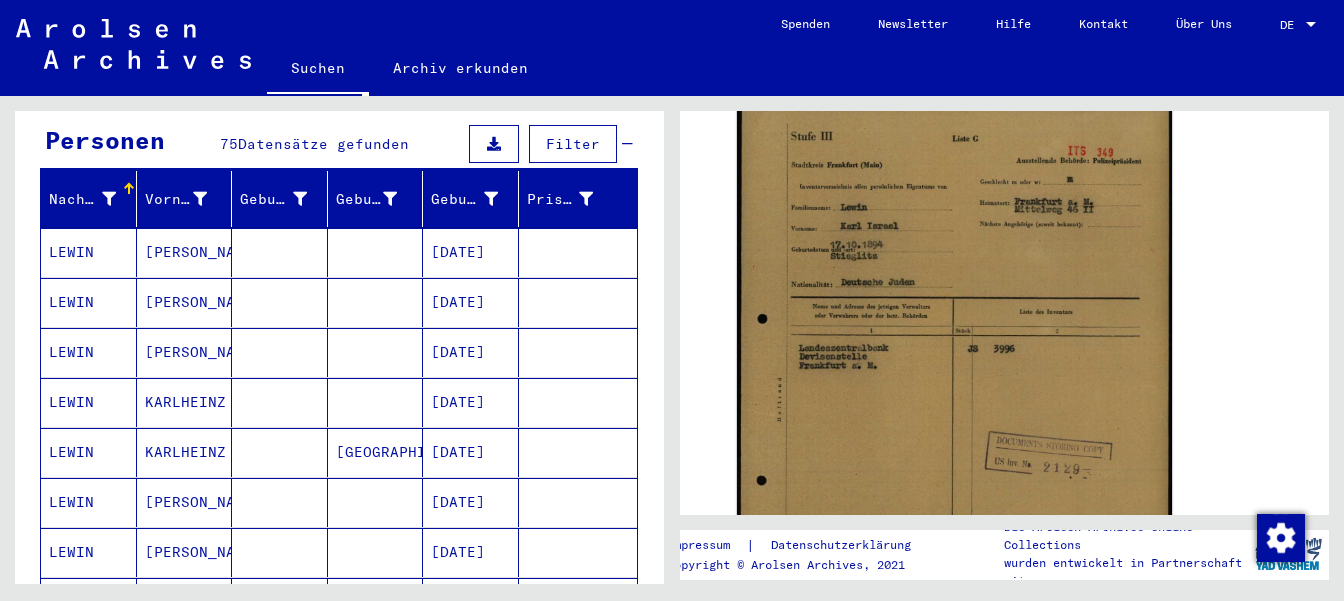scroll, scrollTop: 195, scrollLeft: 0, axis: vertical 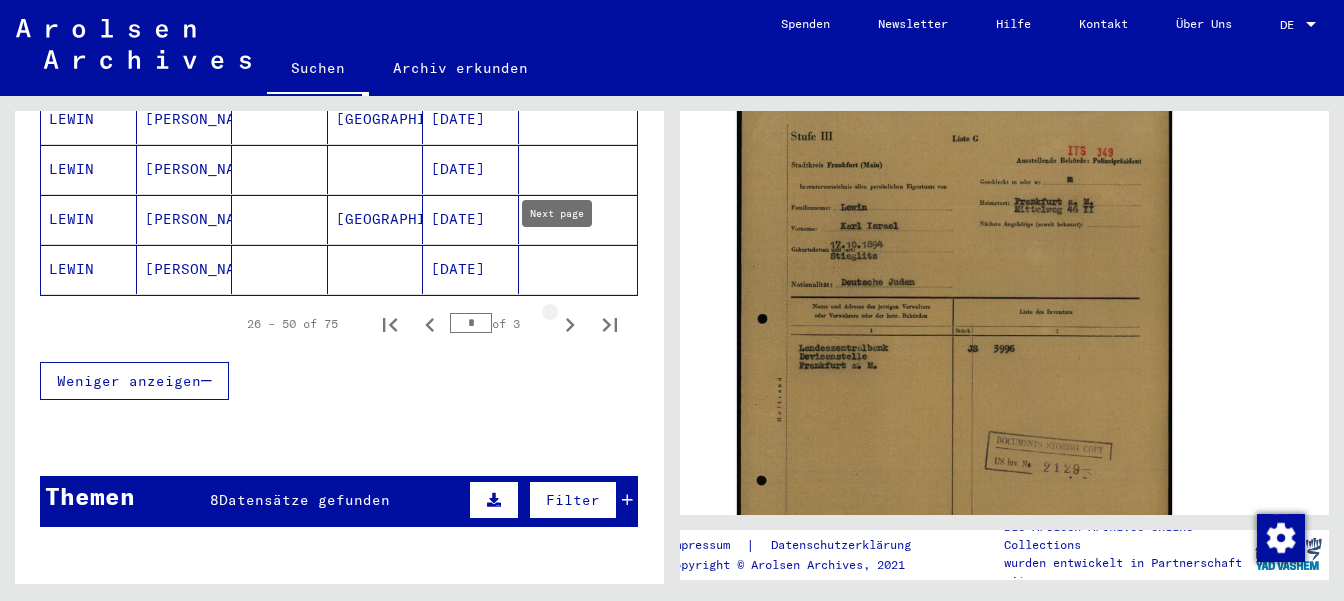 click 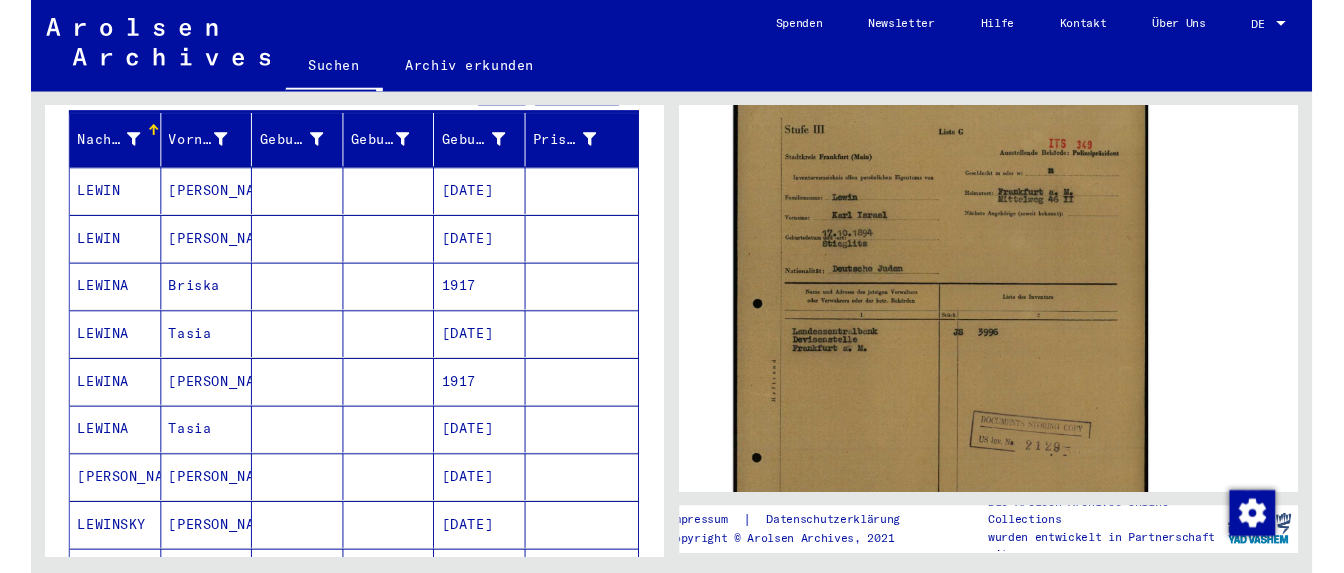 scroll, scrollTop: 246, scrollLeft: 0, axis: vertical 